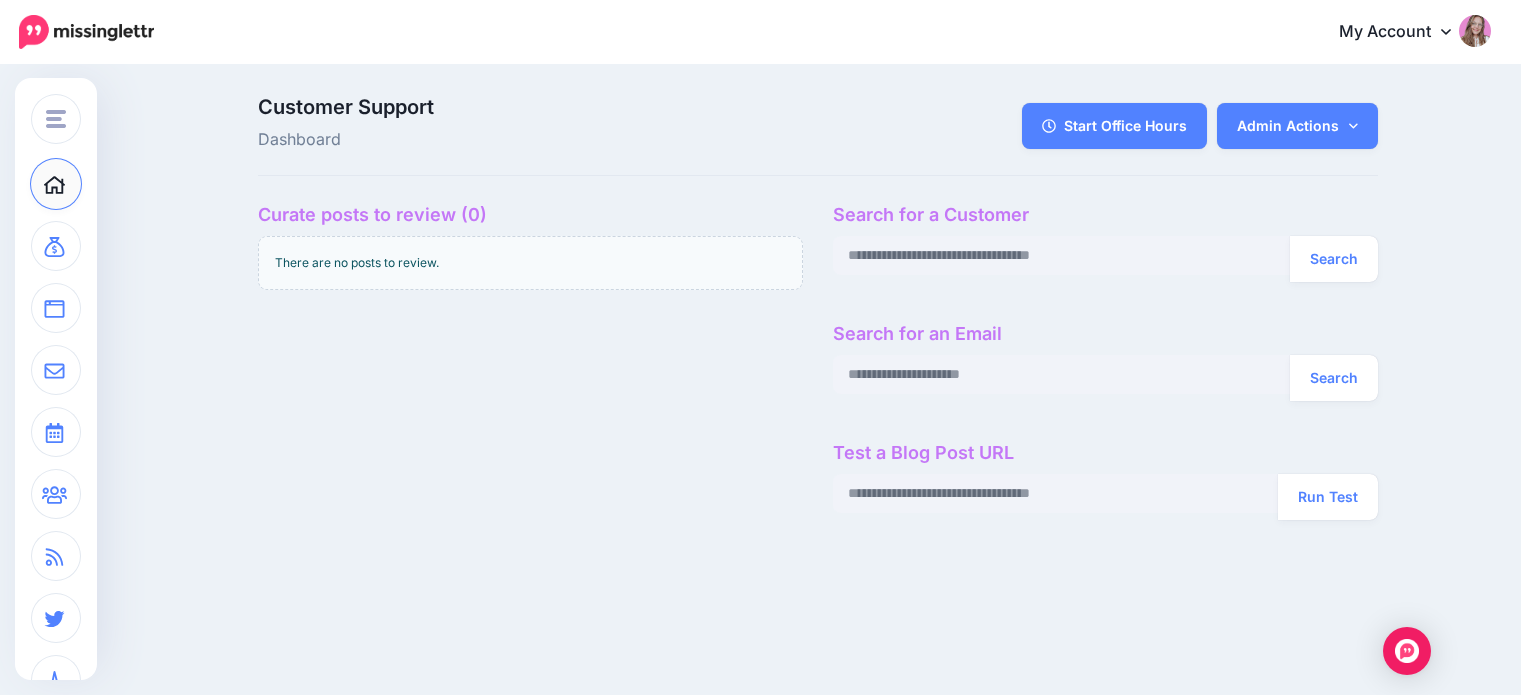 scroll, scrollTop: 0, scrollLeft: 0, axis: both 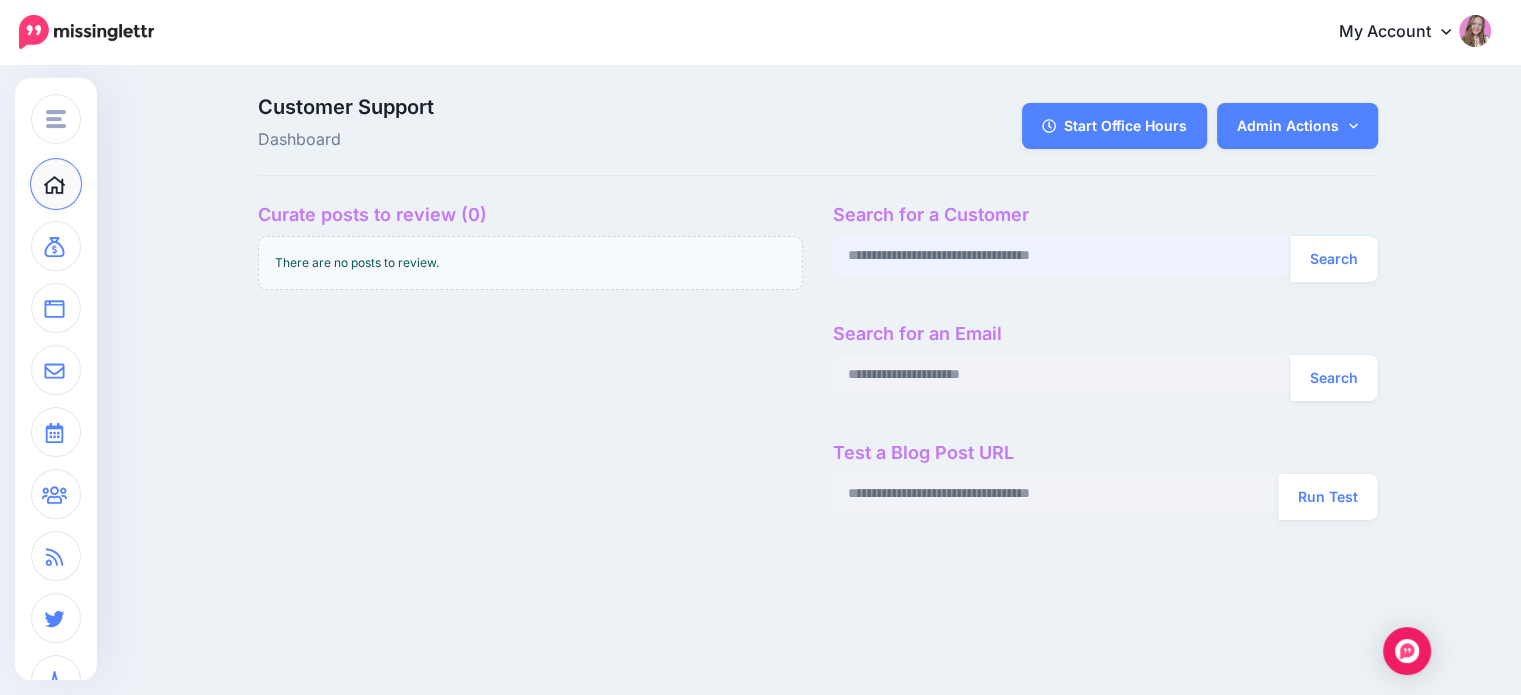 click at bounding box center [1062, 255] 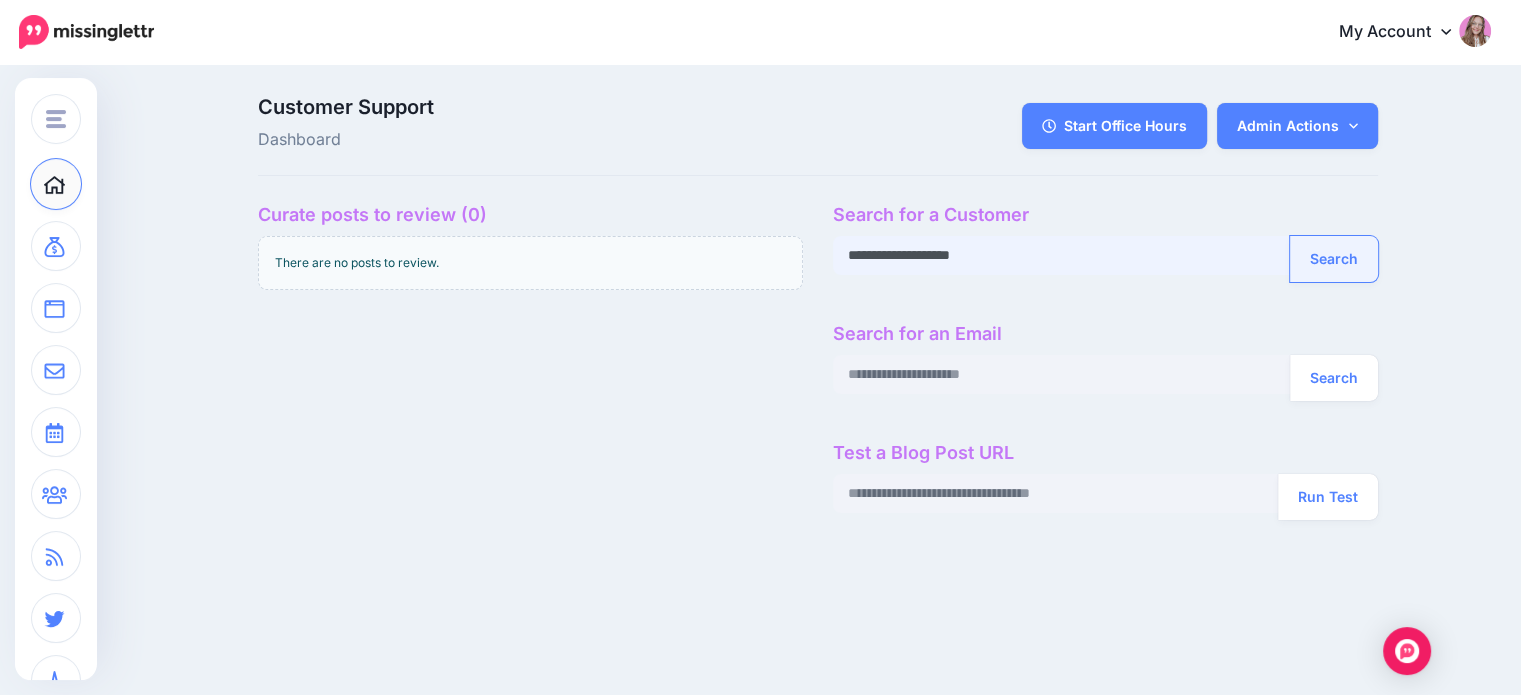 type on "**********" 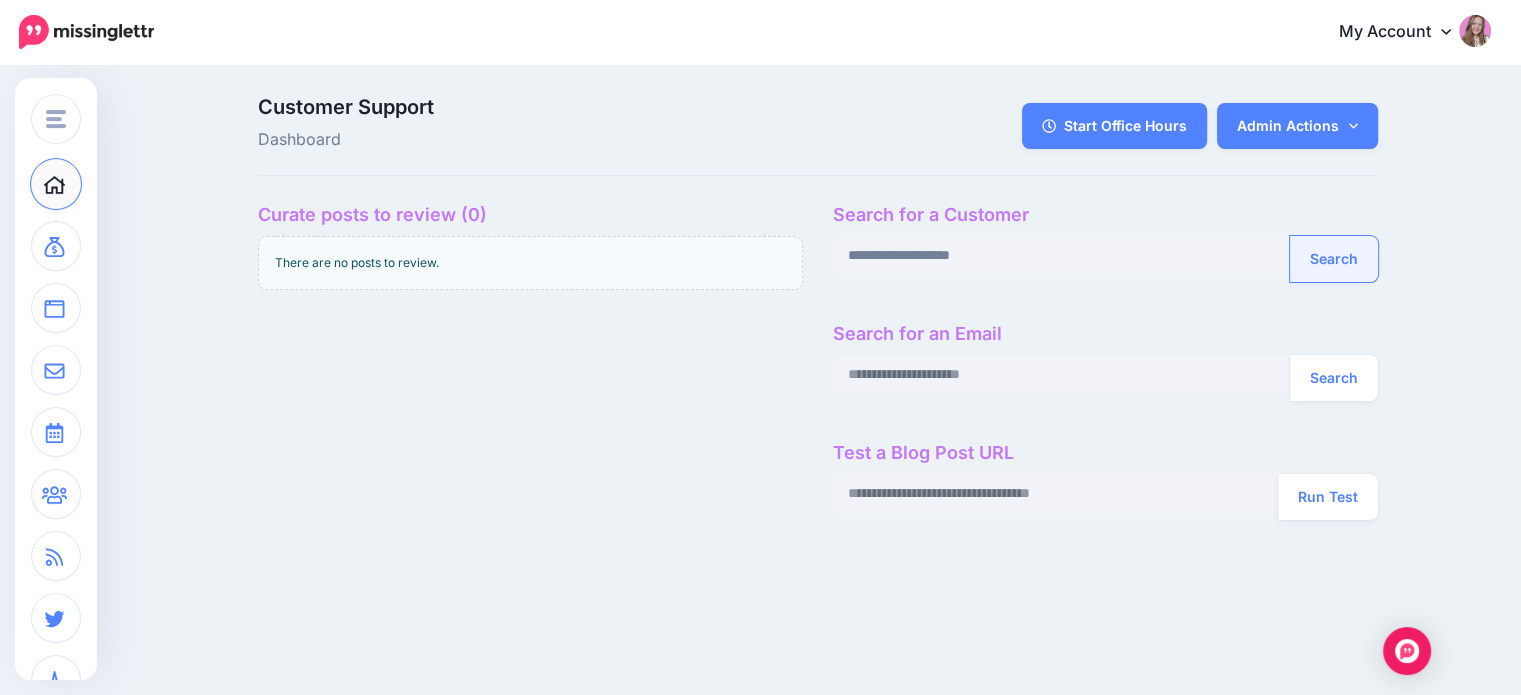 click on "Search" at bounding box center [1334, 259] 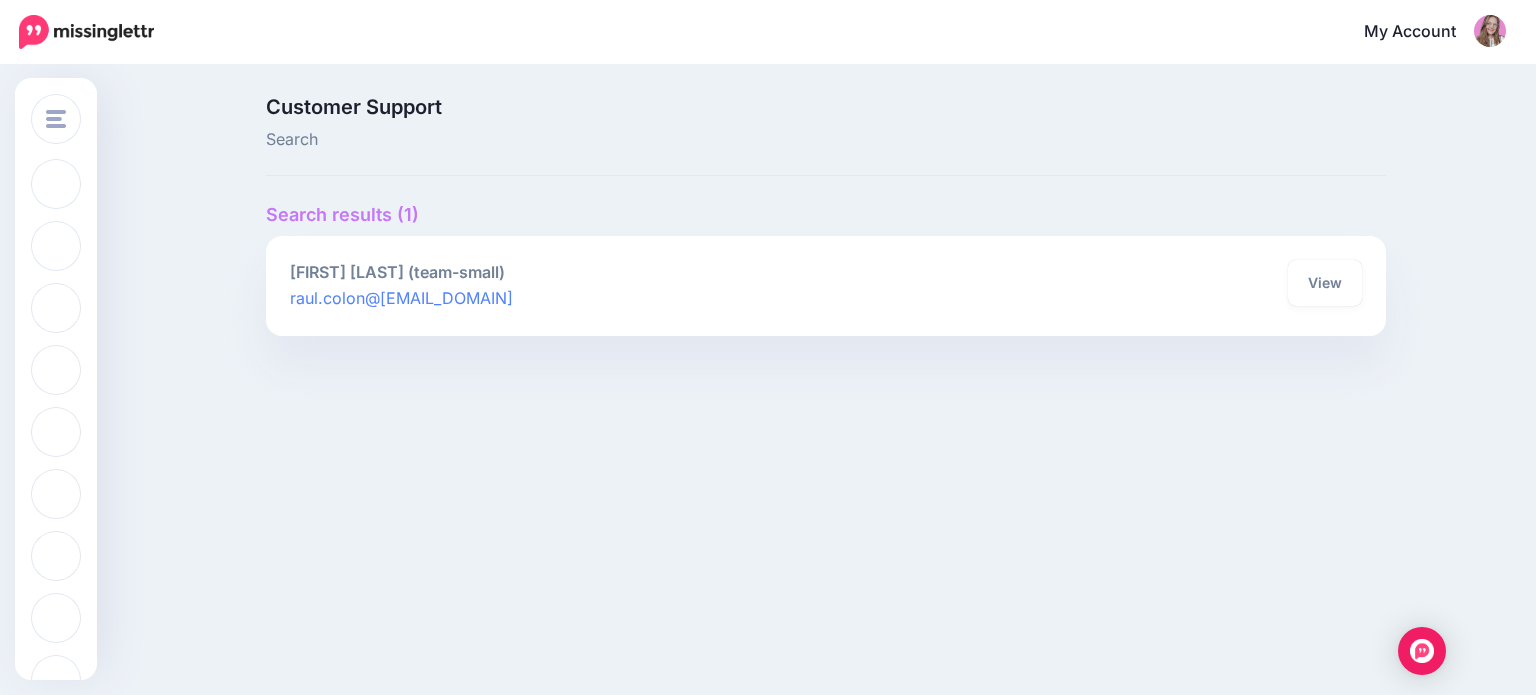 scroll, scrollTop: 0, scrollLeft: 0, axis: both 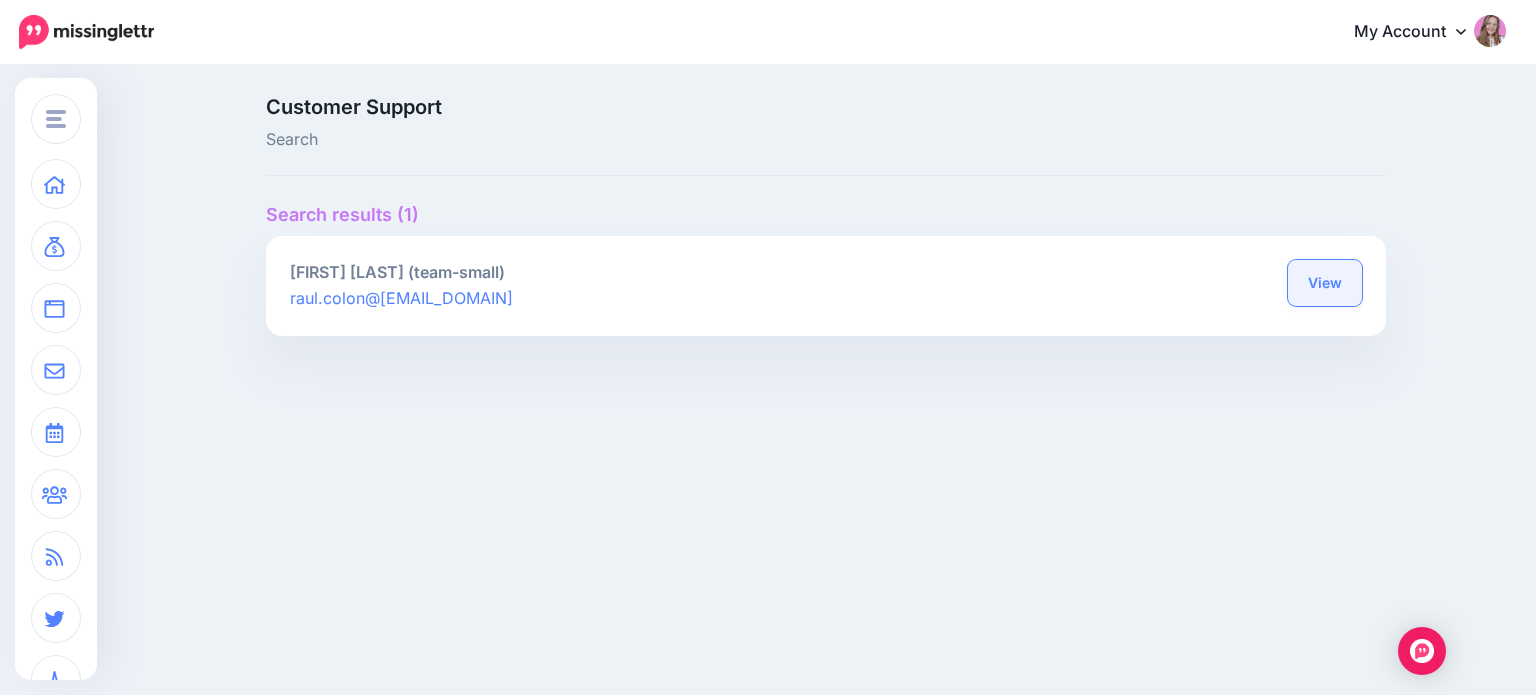 click on "View" at bounding box center [1325, 283] 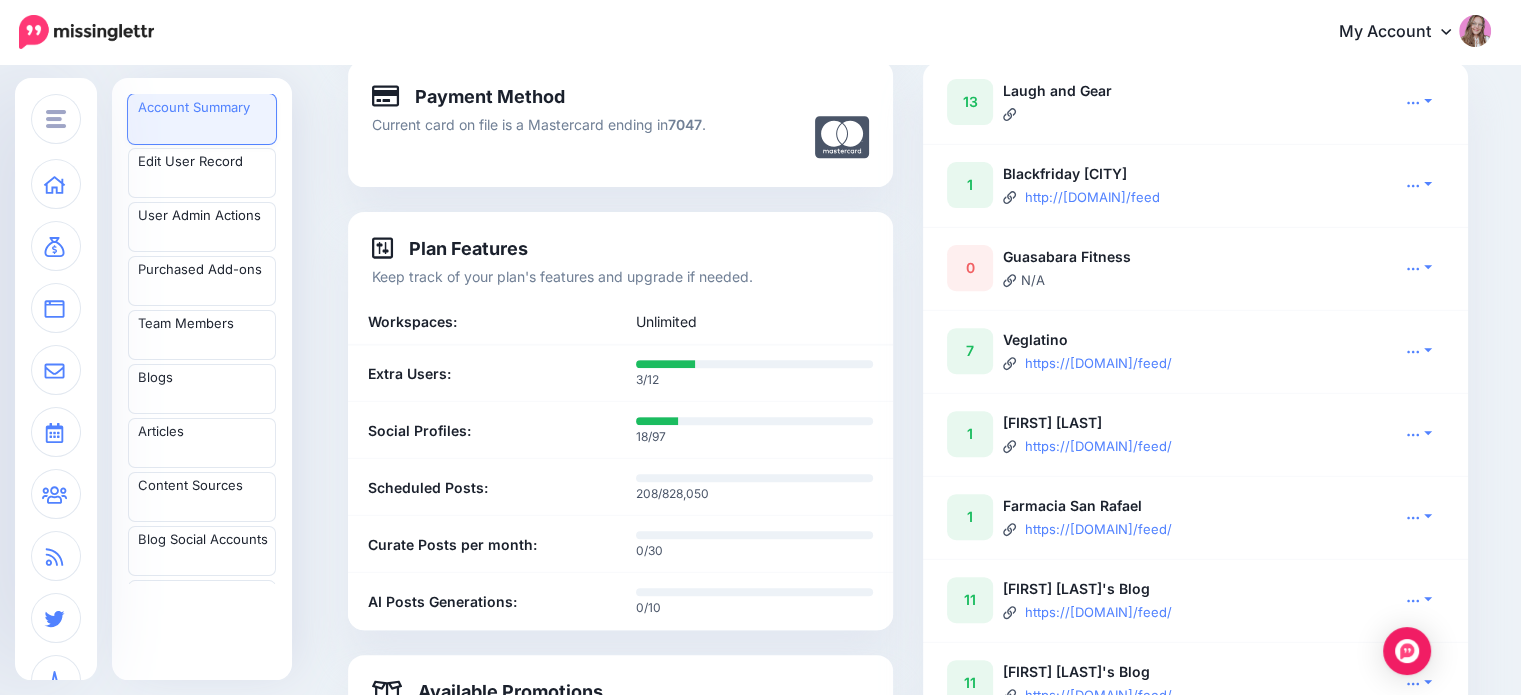 scroll, scrollTop: 600, scrollLeft: 0, axis: vertical 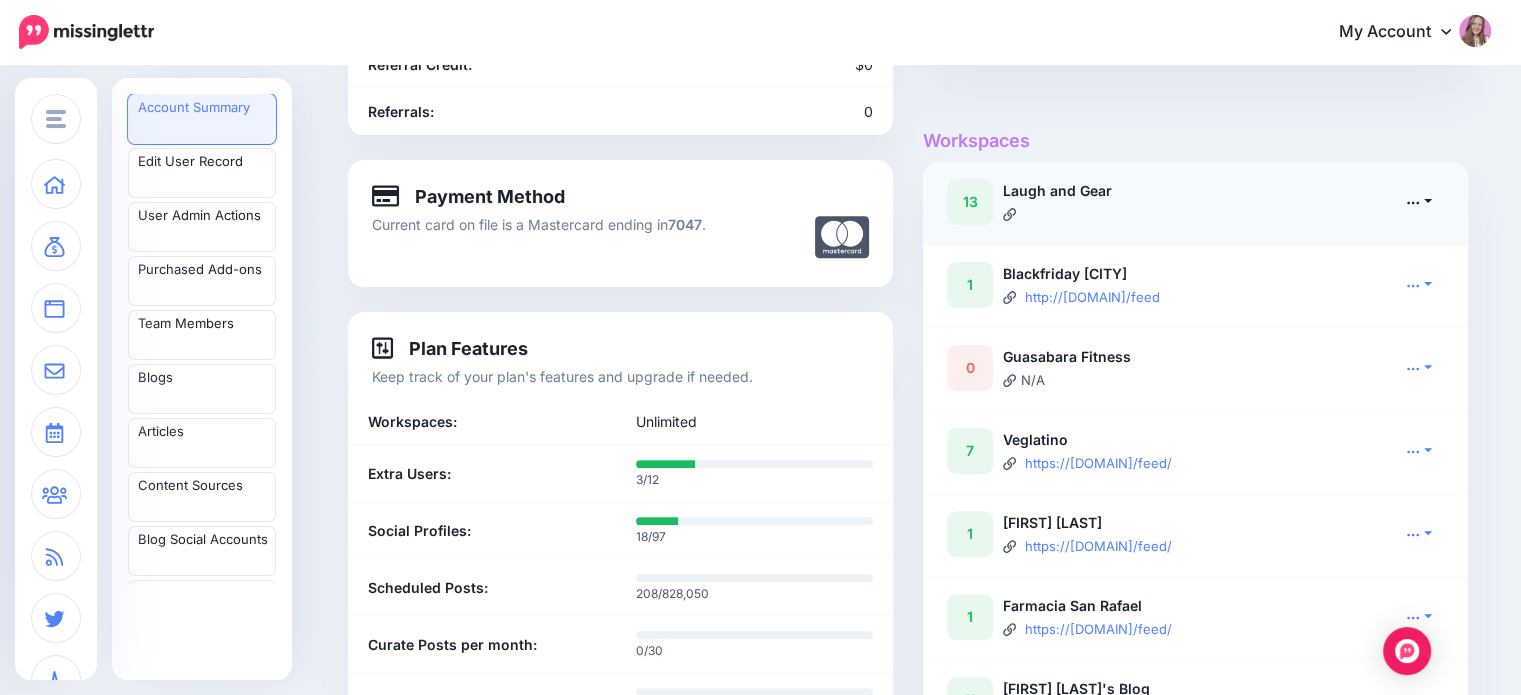 click at bounding box center [1419, 201] 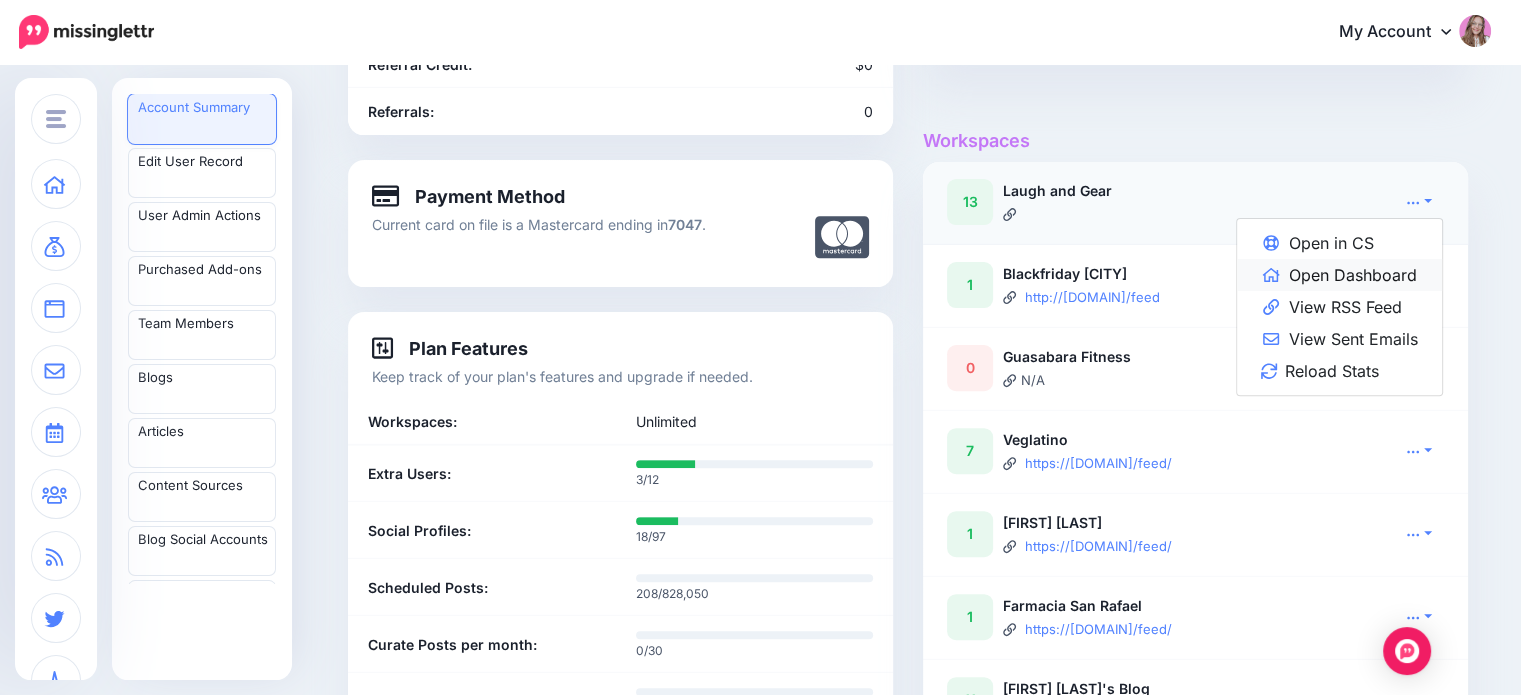 click on "Open Dashboard" at bounding box center [1339, 275] 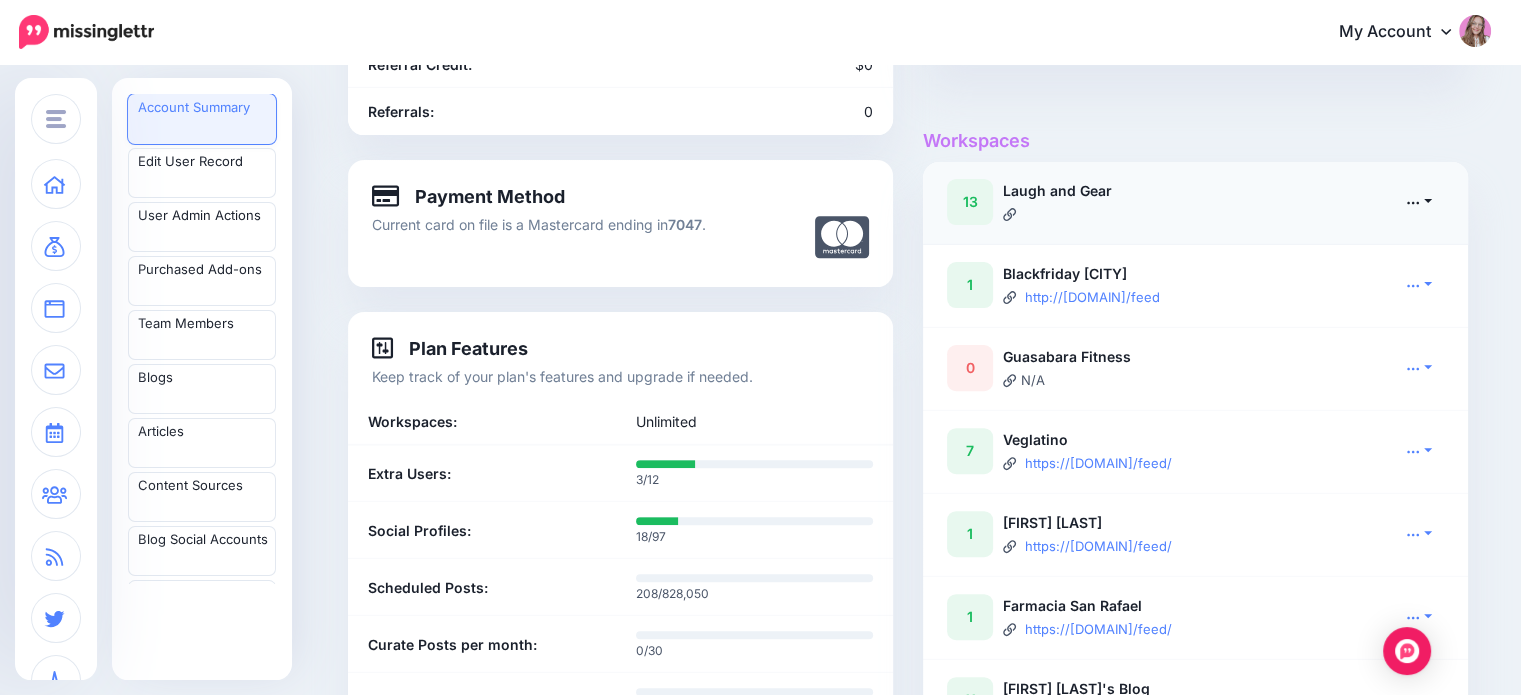 click 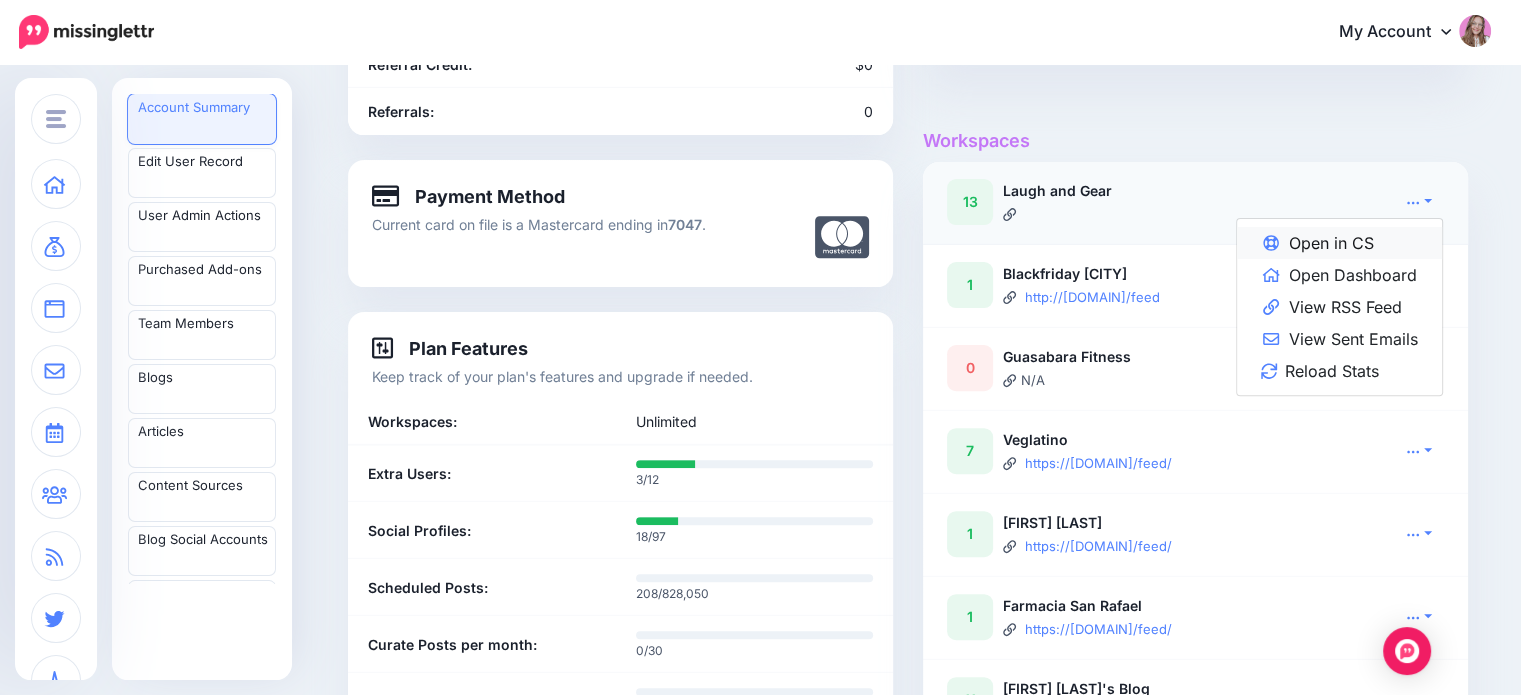 click on "Open in CS" at bounding box center [1339, 243] 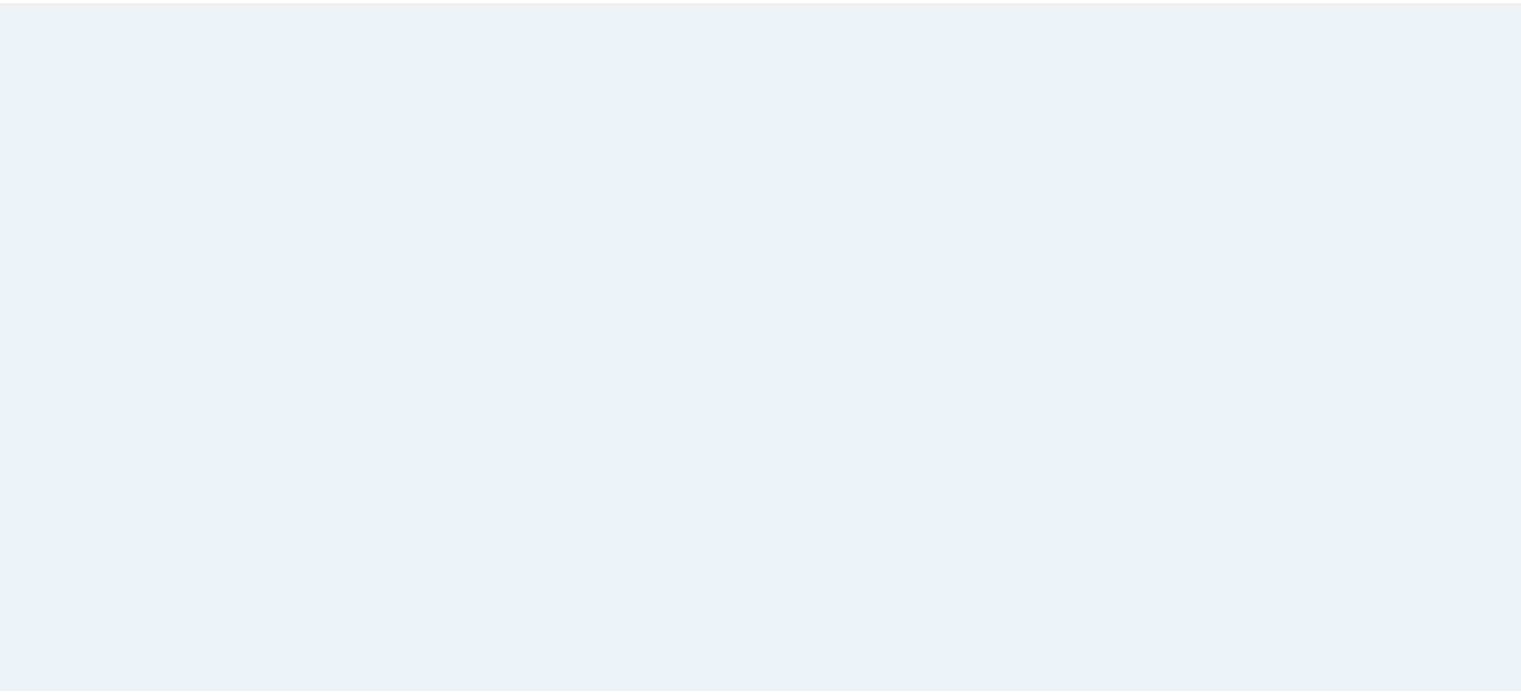 scroll, scrollTop: 0, scrollLeft: 0, axis: both 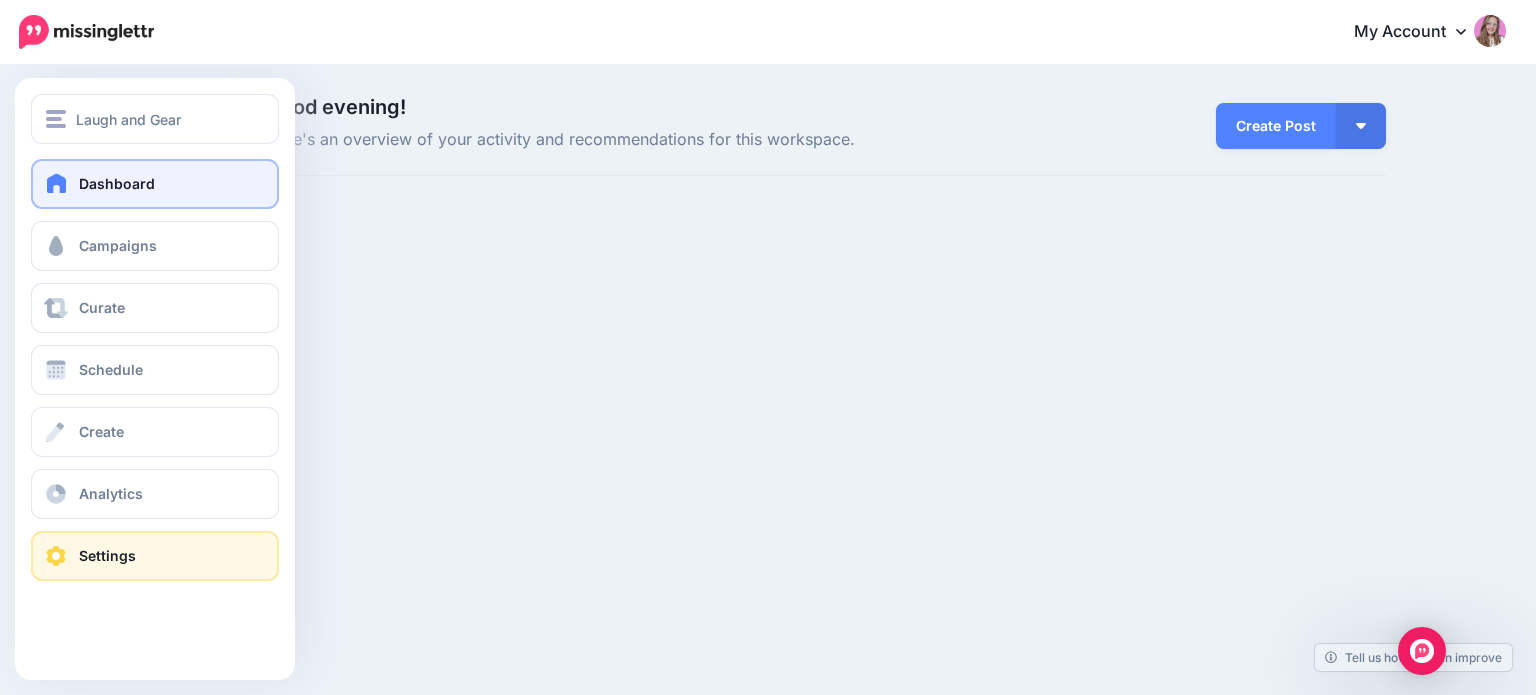 click at bounding box center [56, 556] 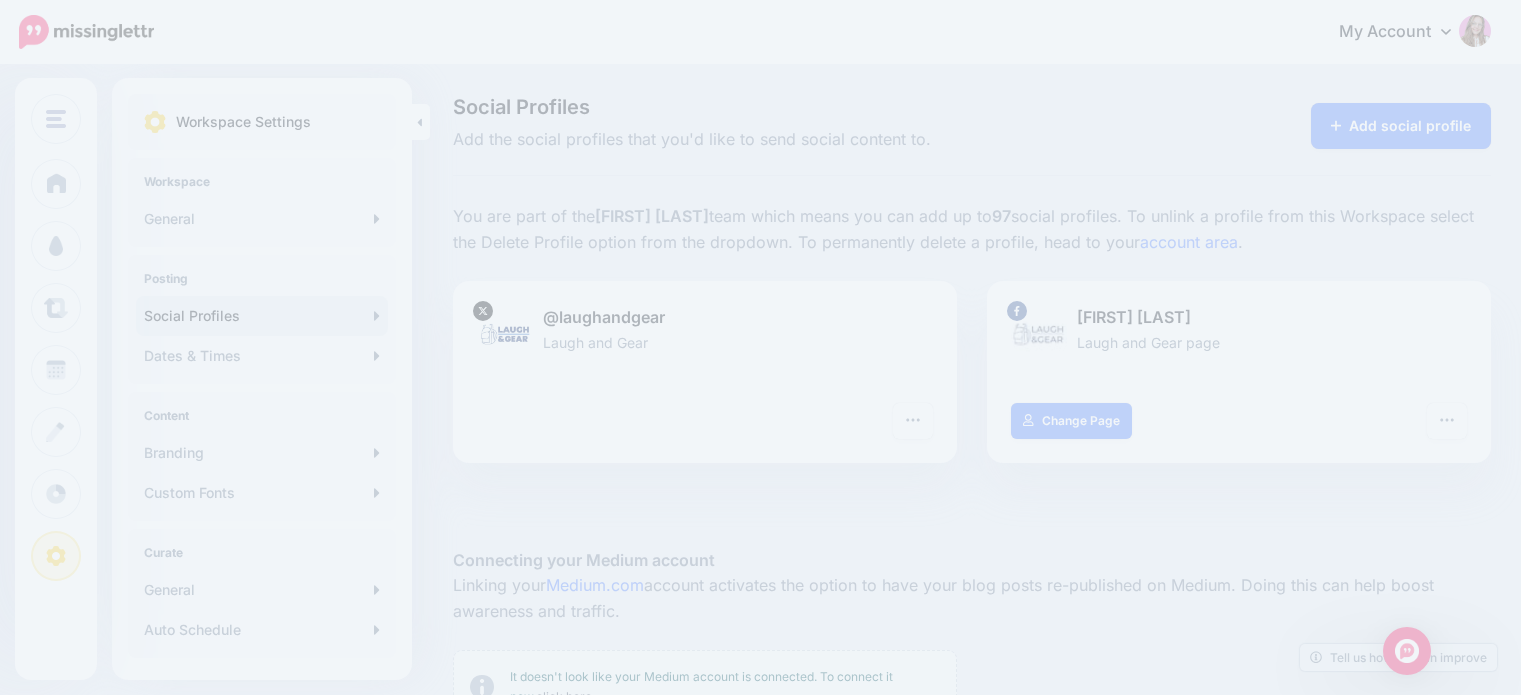 scroll, scrollTop: 0, scrollLeft: 0, axis: both 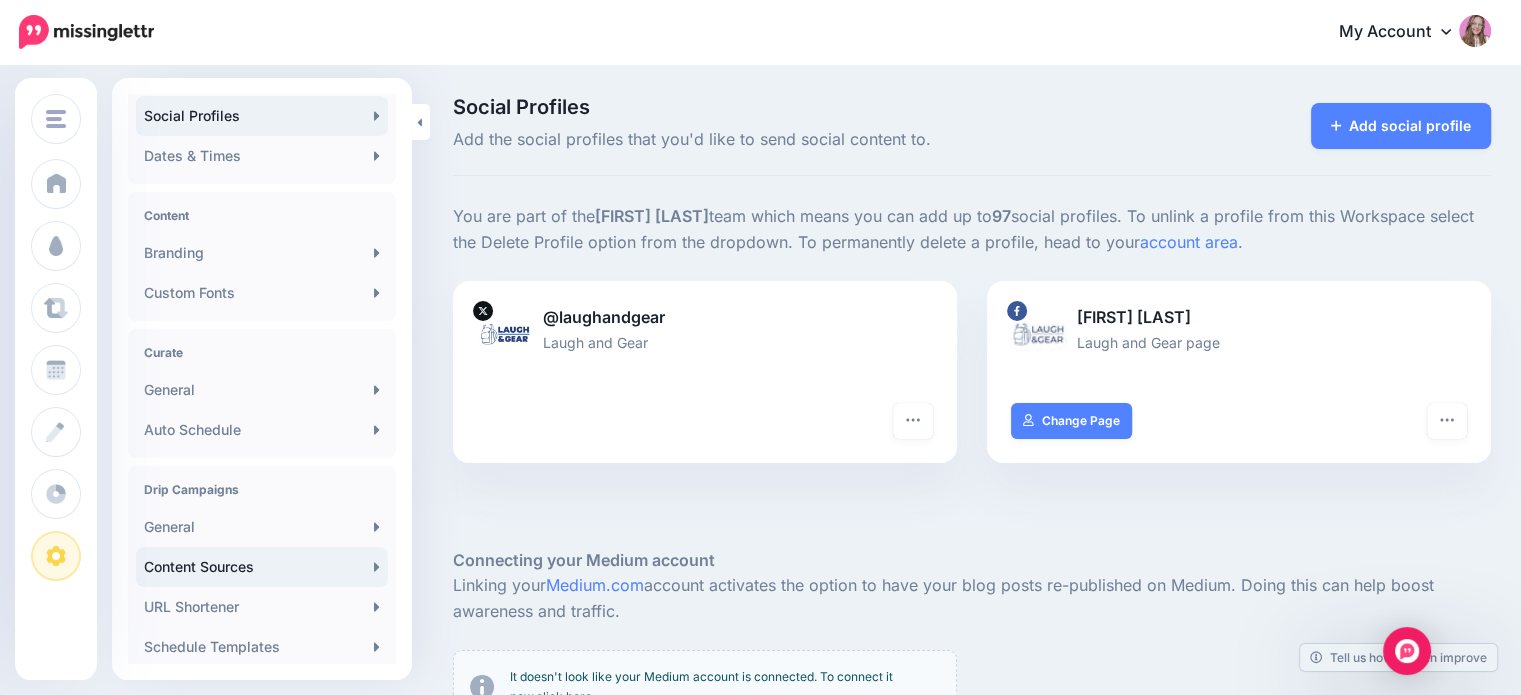 click on "Content Sources" at bounding box center (262, 567) 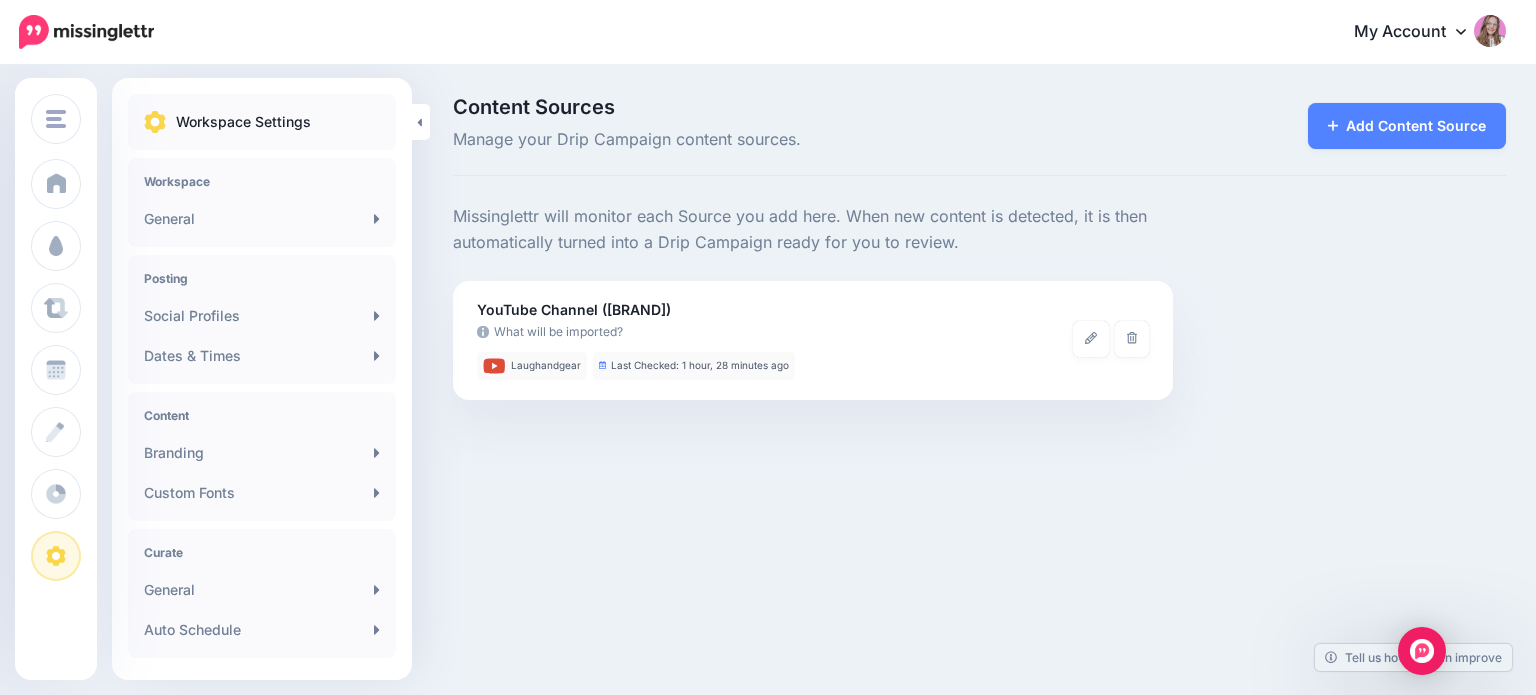 scroll, scrollTop: 0, scrollLeft: 0, axis: both 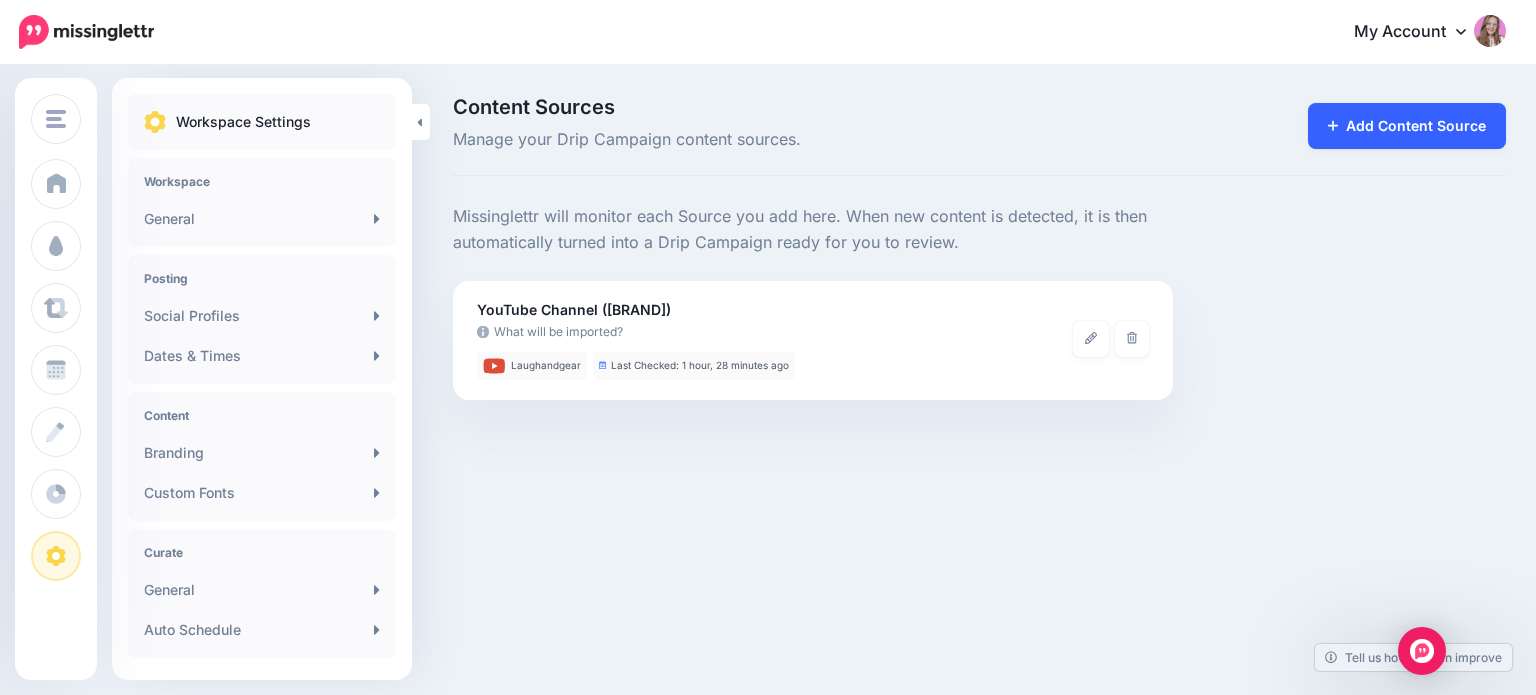 click on "Add Content Source" at bounding box center [1407, 126] 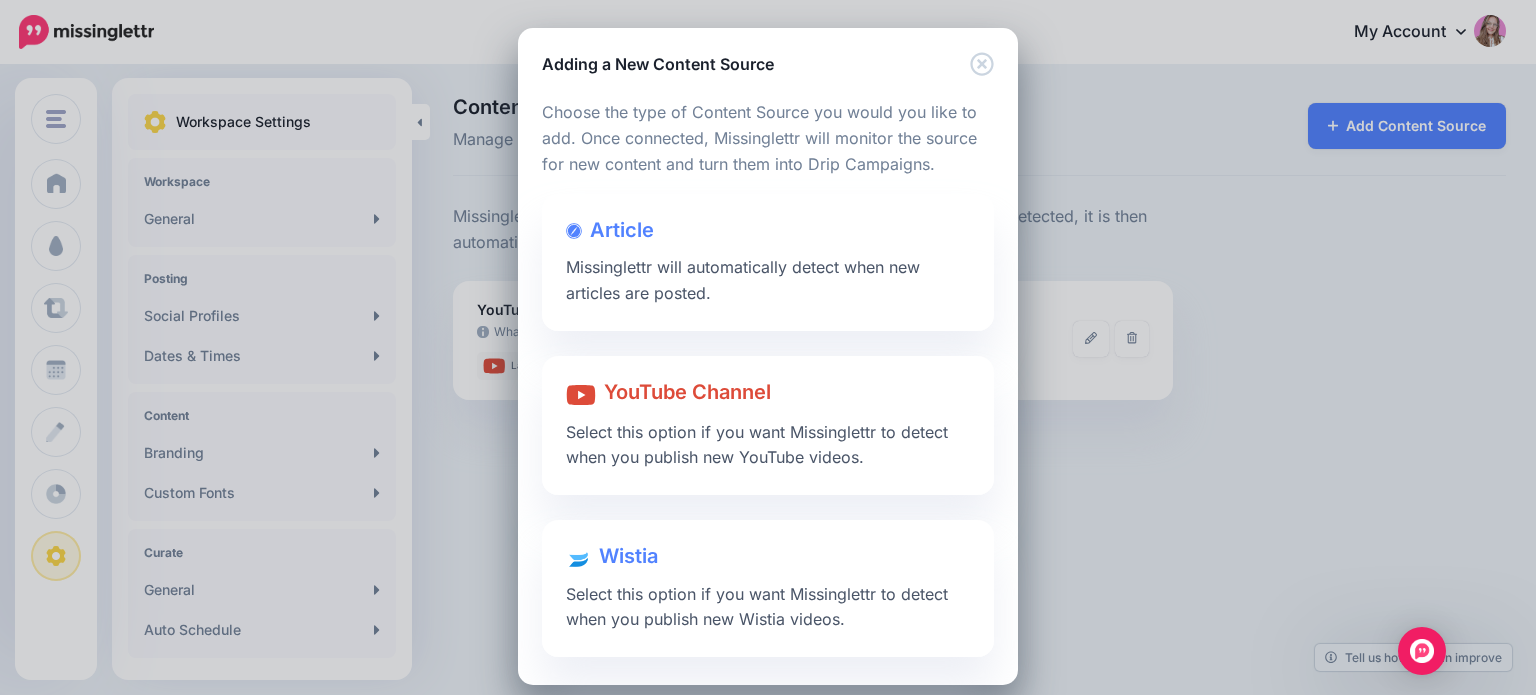 click on "Missinglettr will automatically detect when new articles are posted." at bounding box center (743, 280) 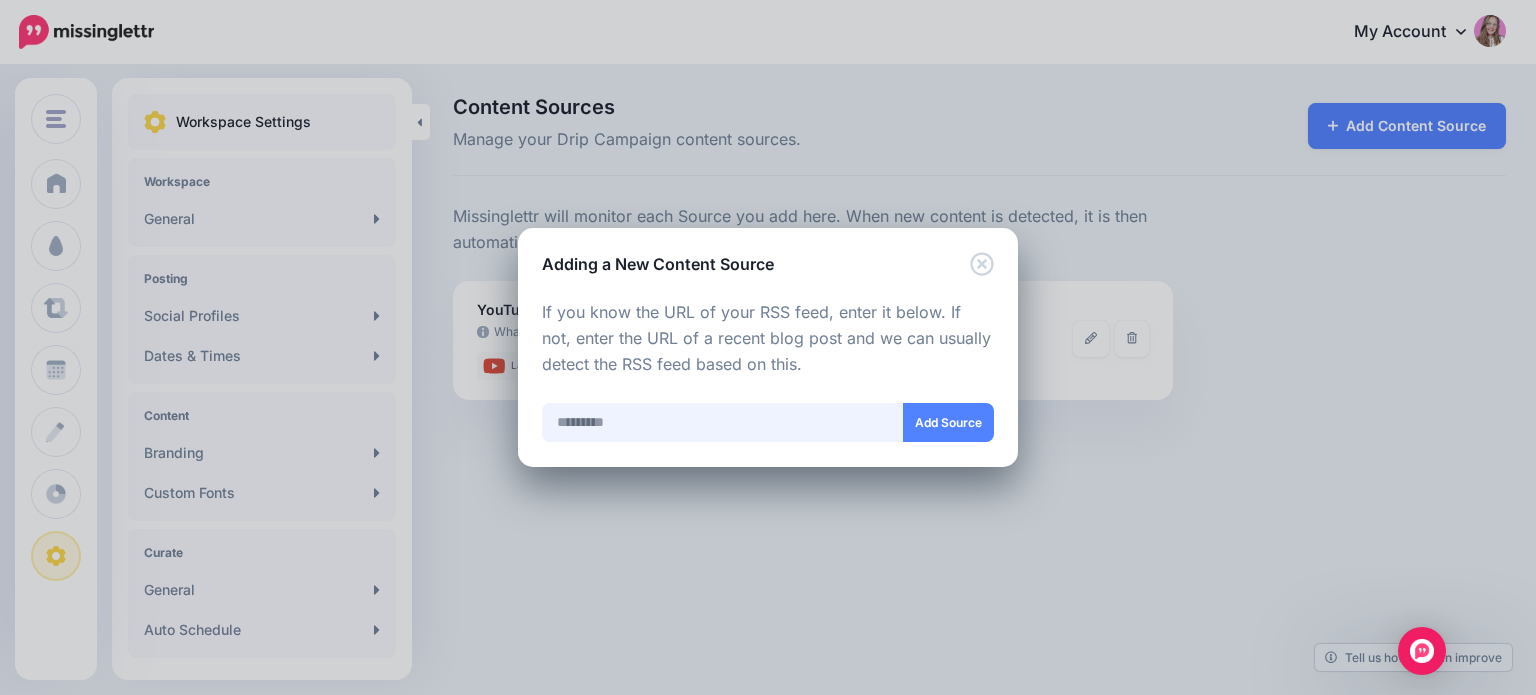 click at bounding box center (723, 422) 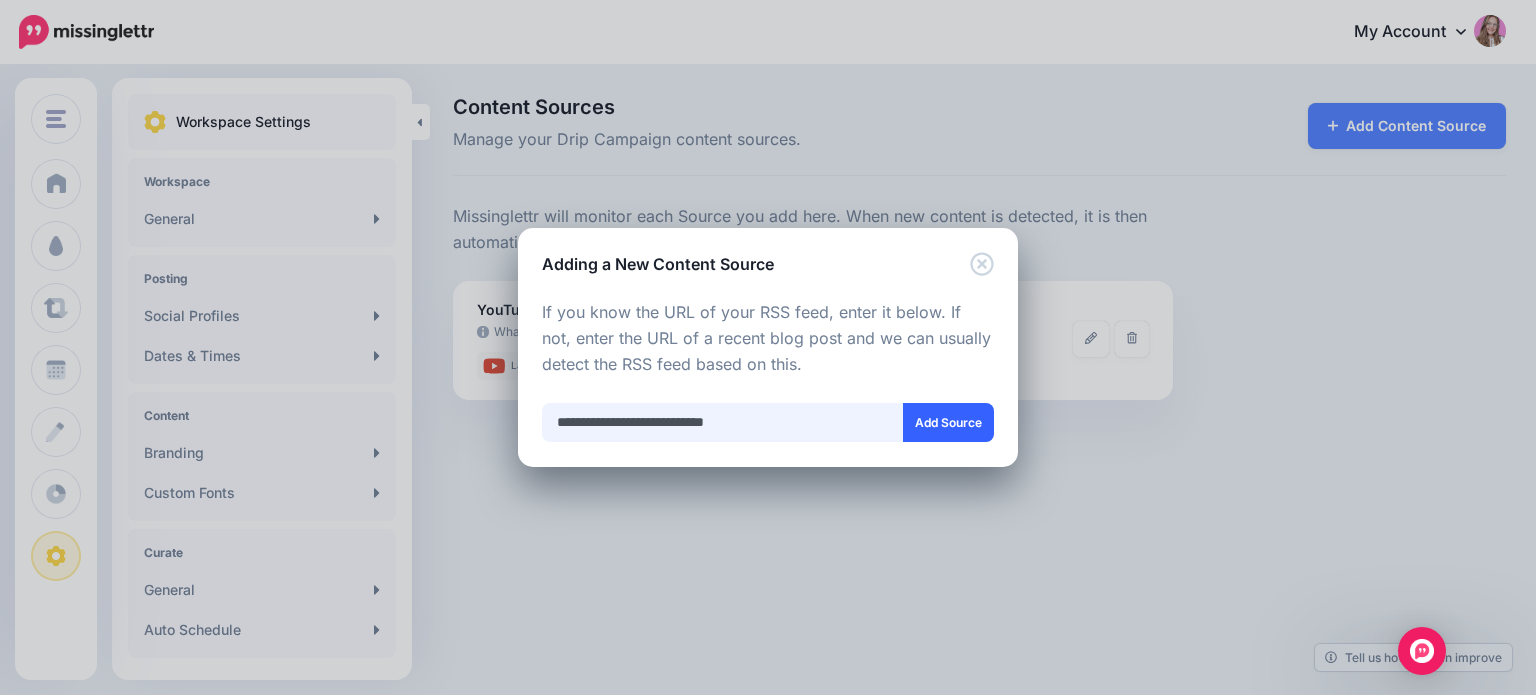 type on "**********" 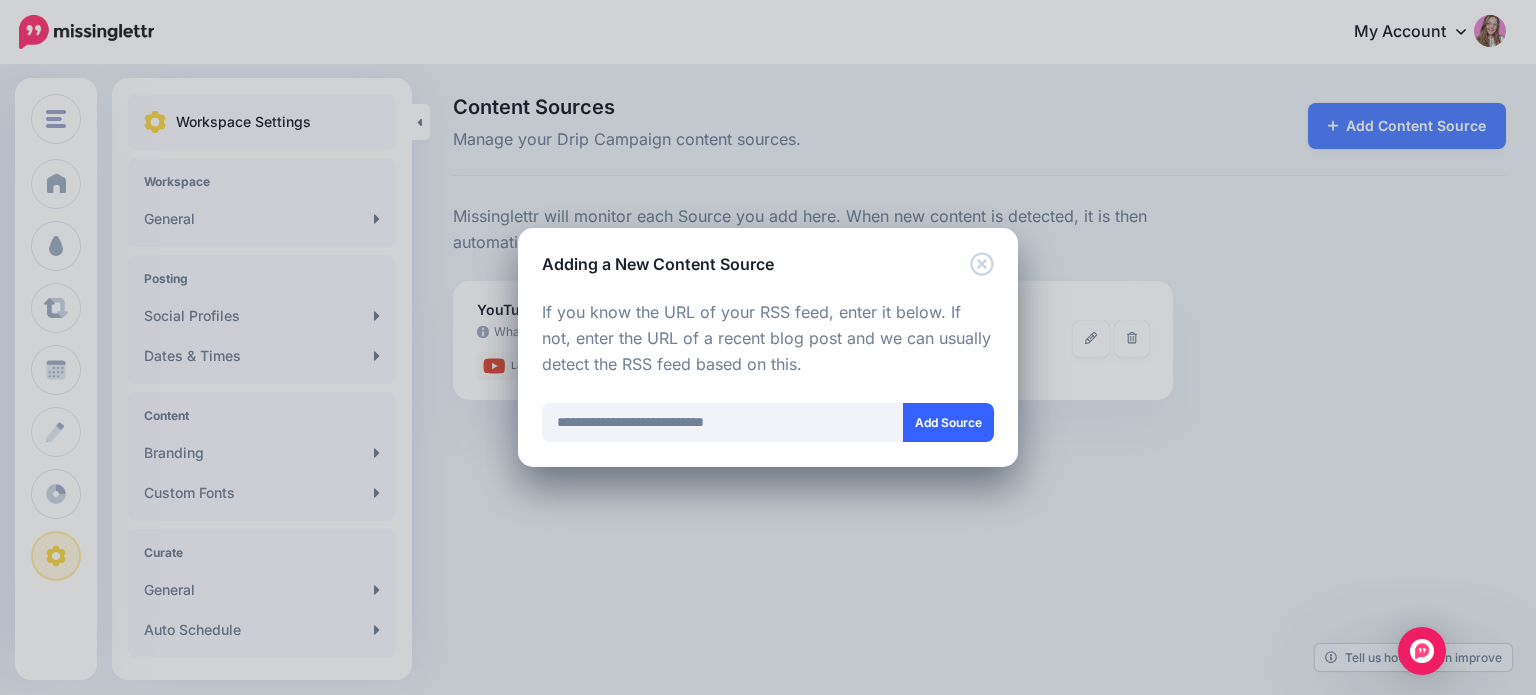 click on "Add Source" at bounding box center [948, 422] 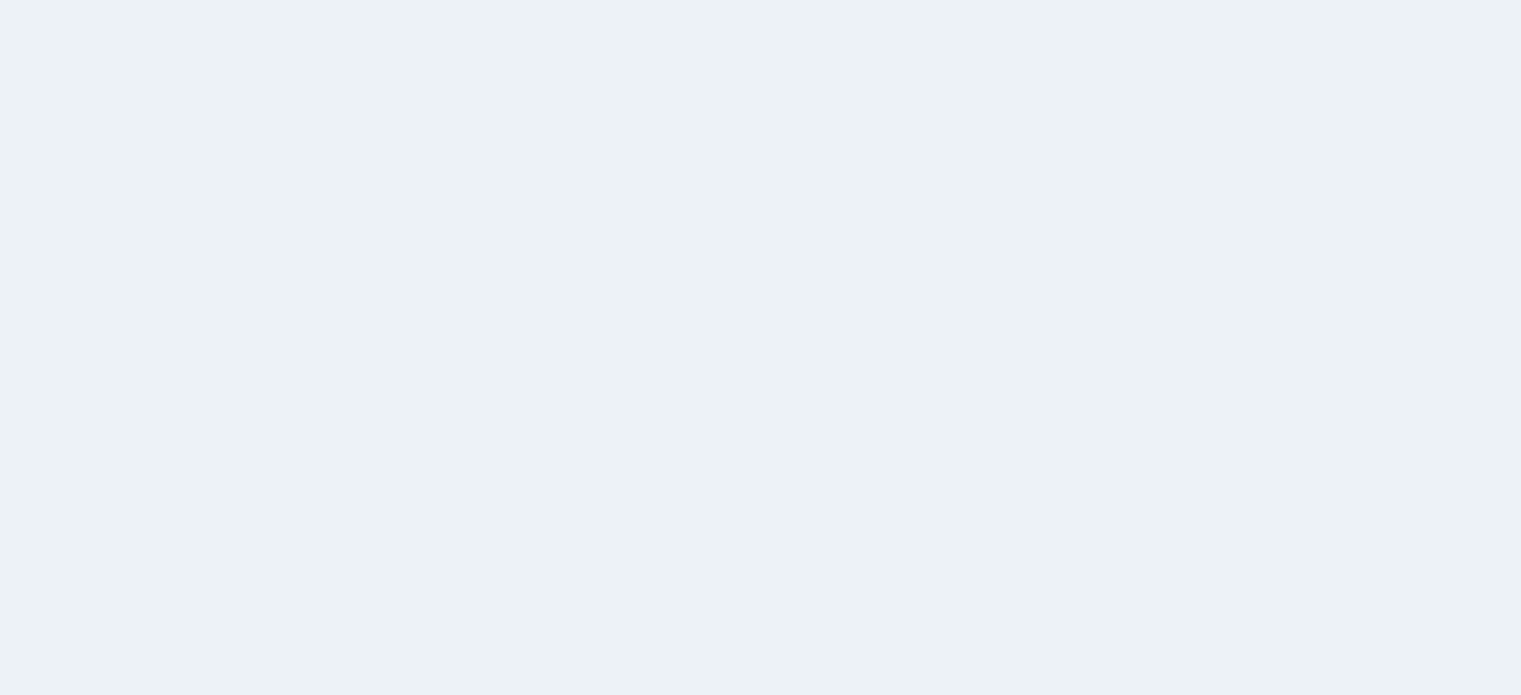 scroll, scrollTop: 0, scrollLeft: 0, axis: both 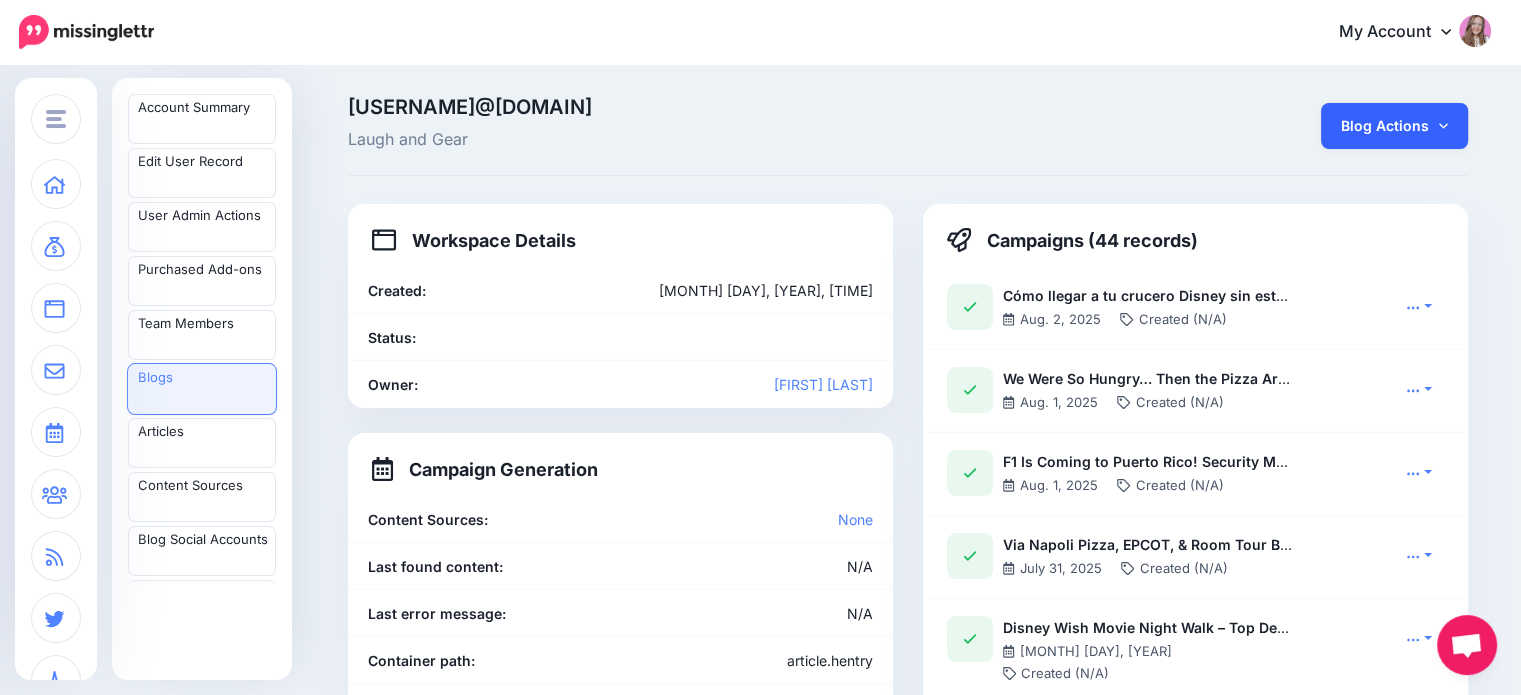 click on "Blog Actions" at bounding box center [1394, 126] 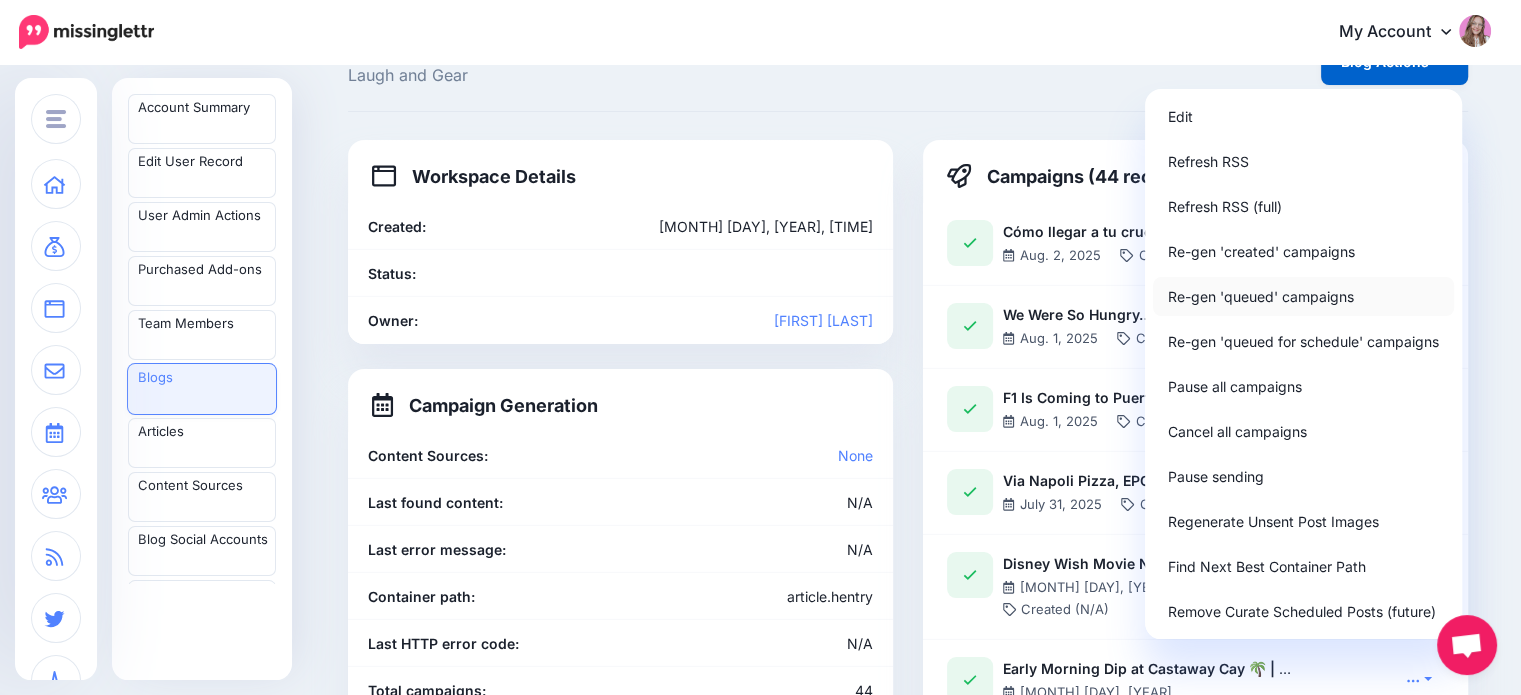 scroll, scrollTop: 100, scrollLeft: 0, axis: vertical 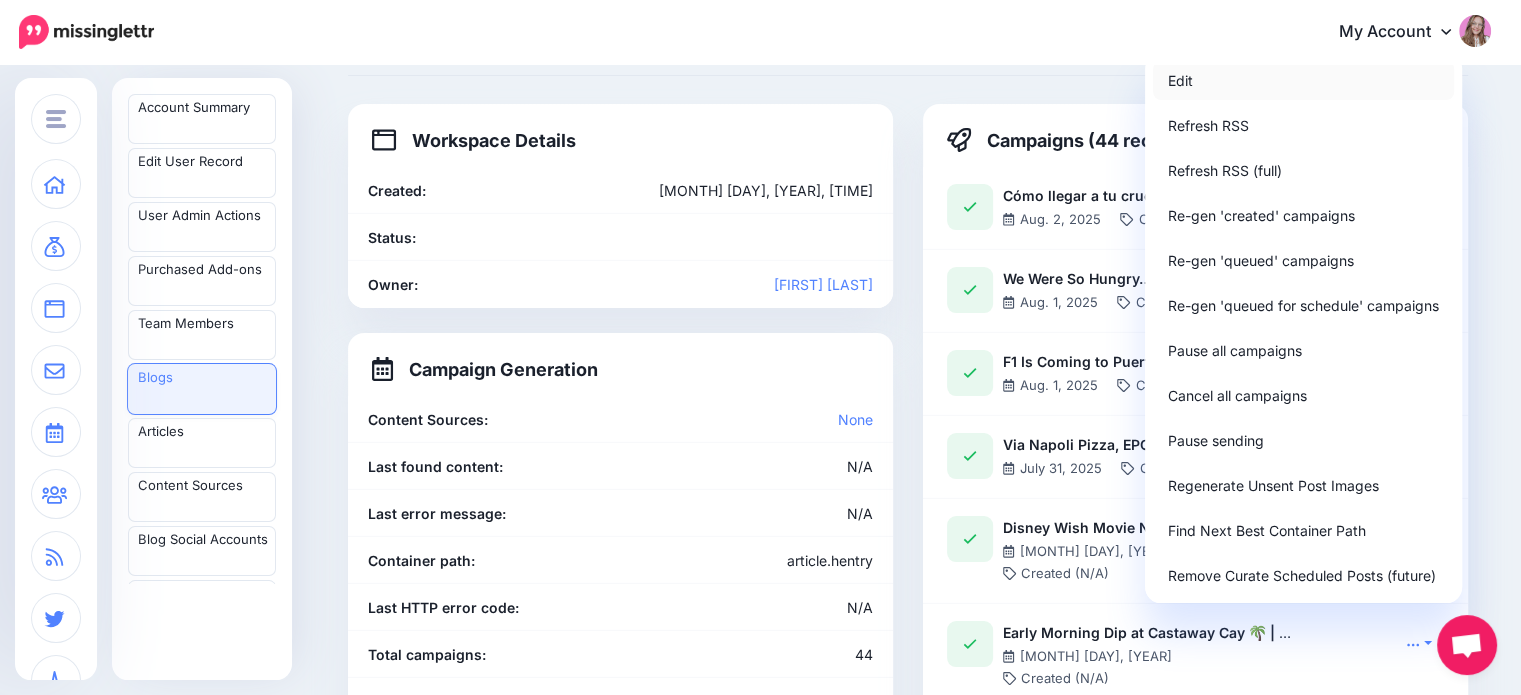 click on "Edit" at bounding box center (1303, 80) 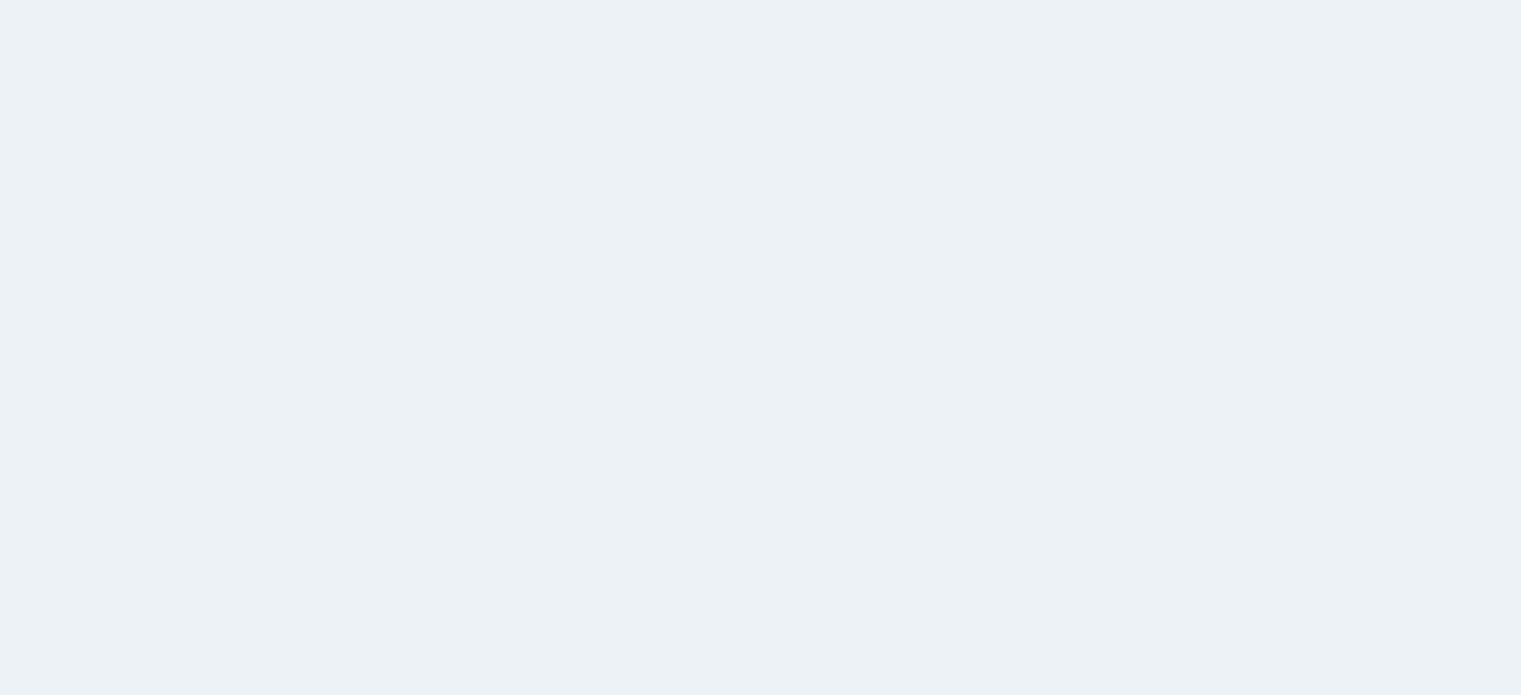 scroll, scrollTop: 600, scrollLeft: 0, axis: vertical 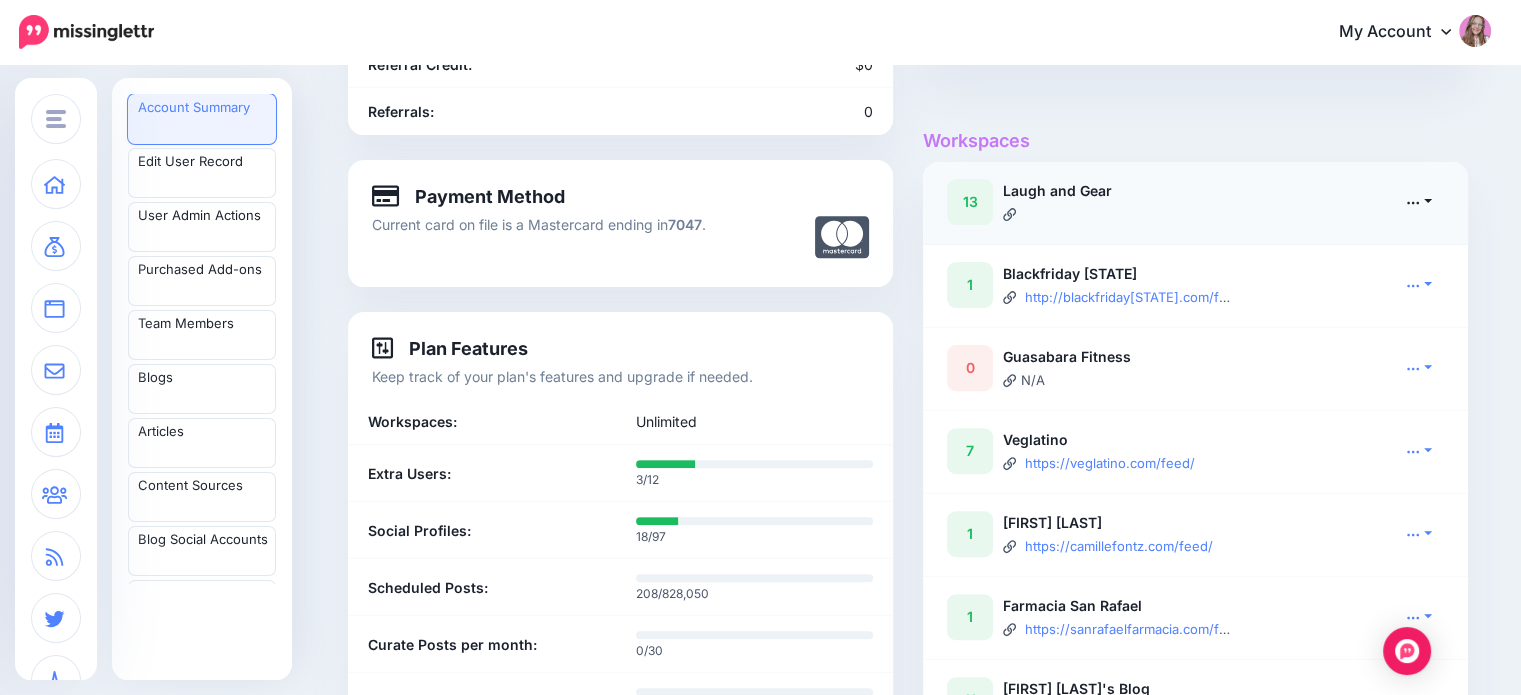 click at bounding box center [1419, 201] 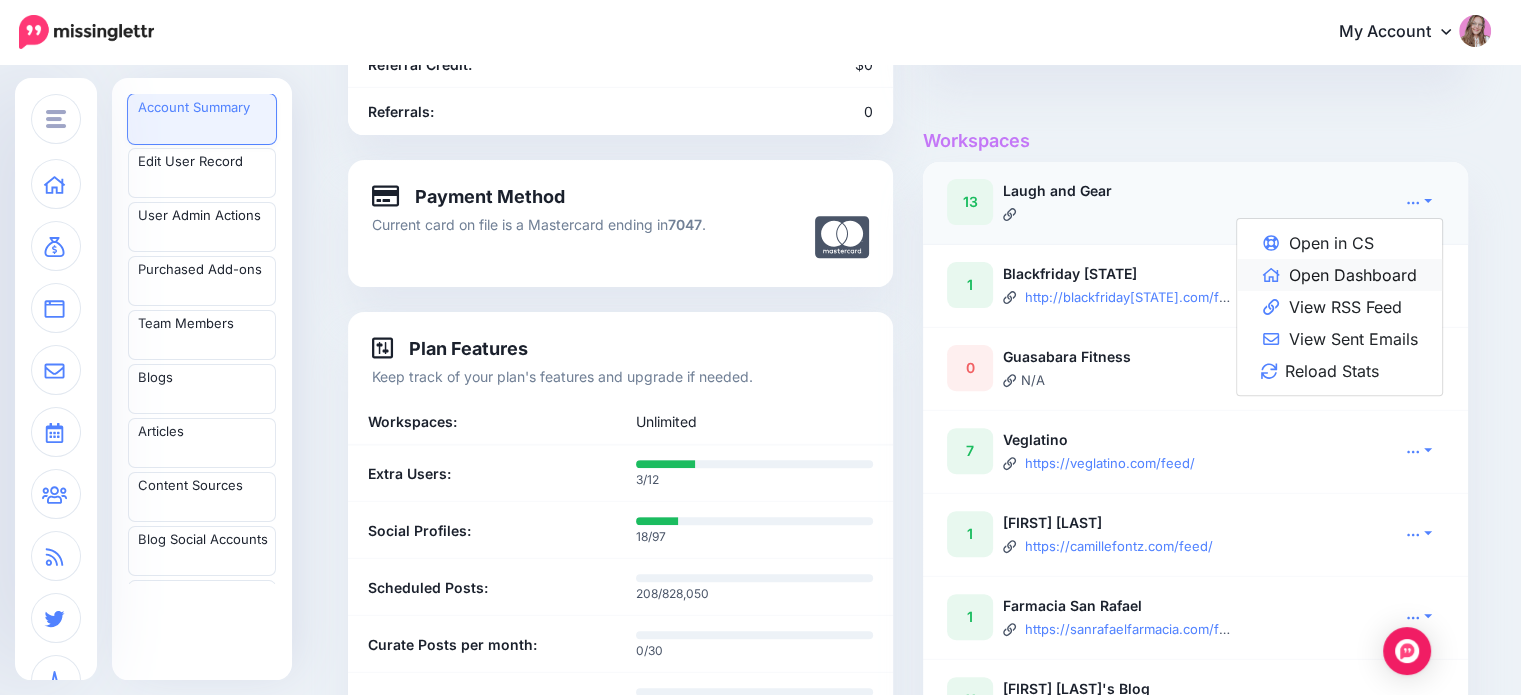click on "Open Dashboard" at bounding box center (1339, 275) 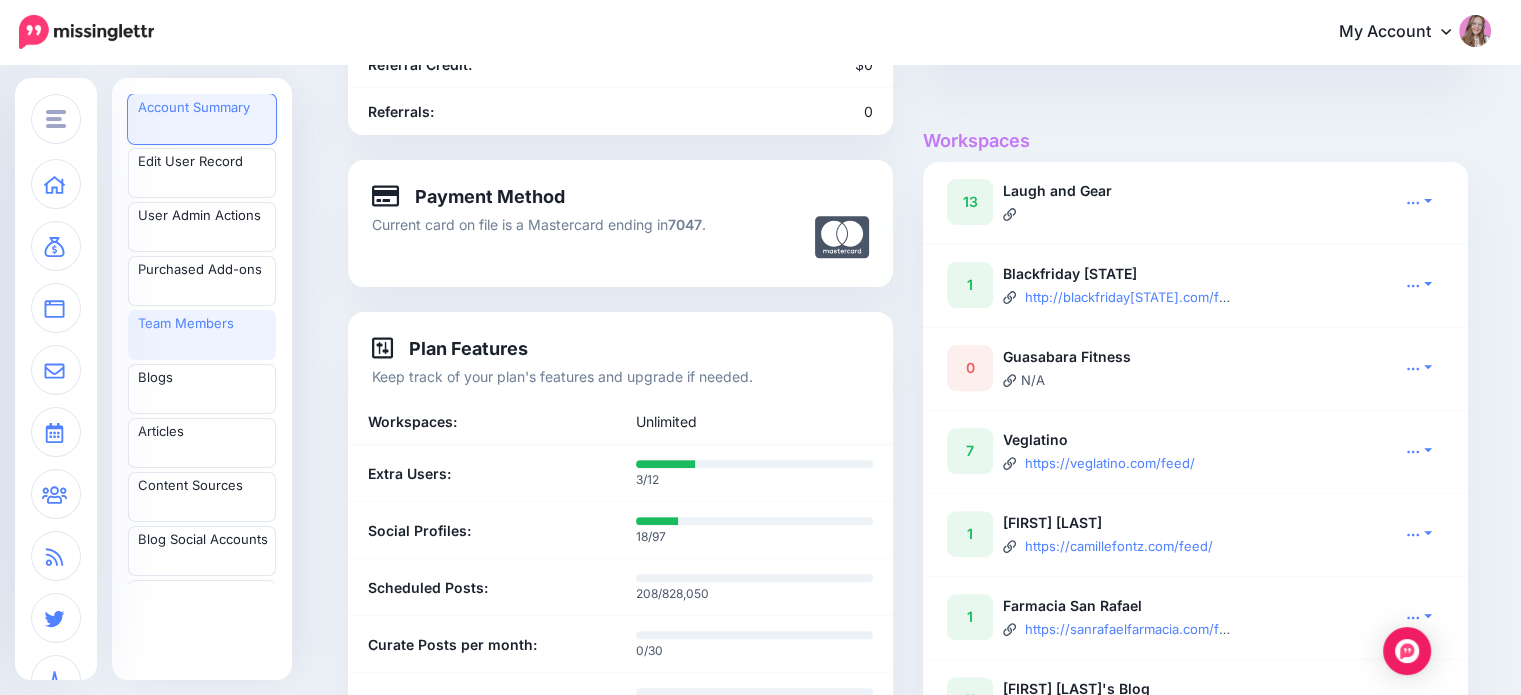 click on "Team Members" at bounding box center [202, 335] 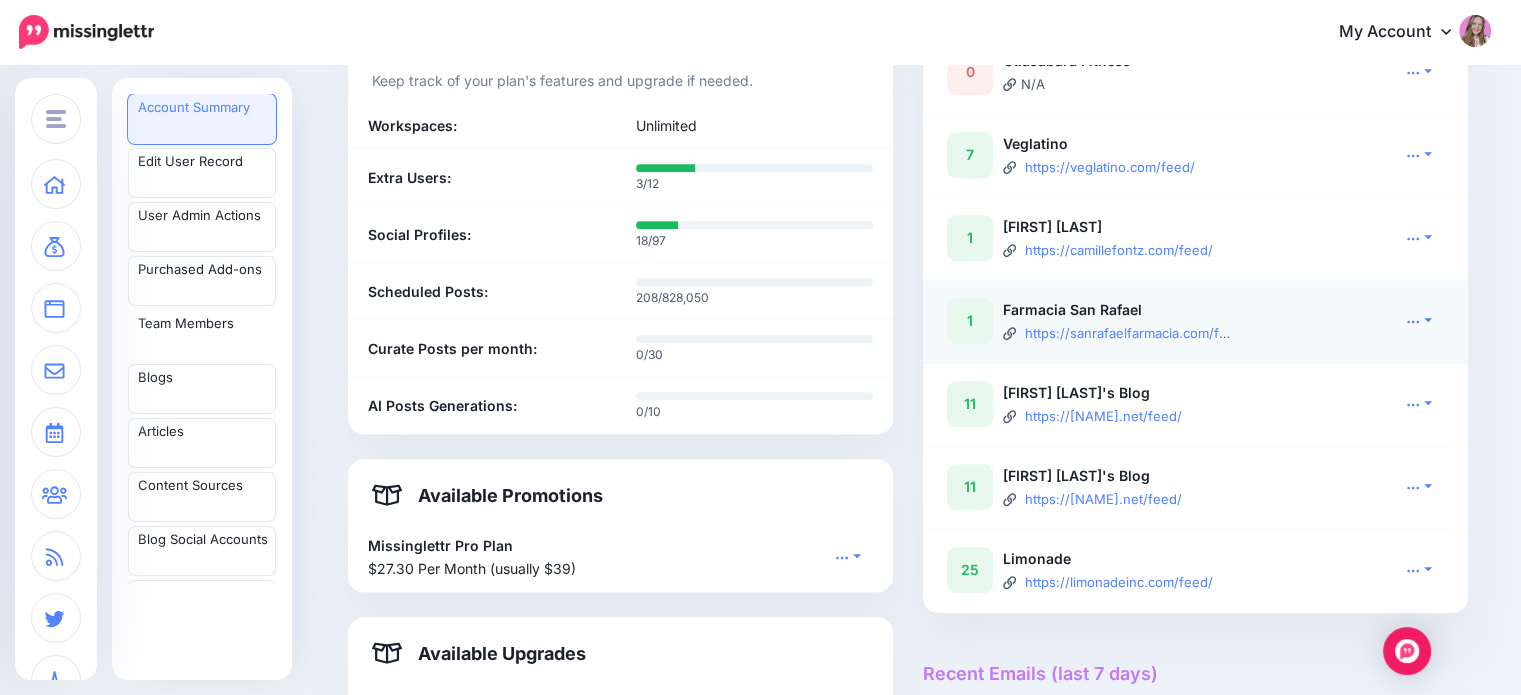 scroll, scrollTop: 1100, scrollLeft: 0, axis: vertical 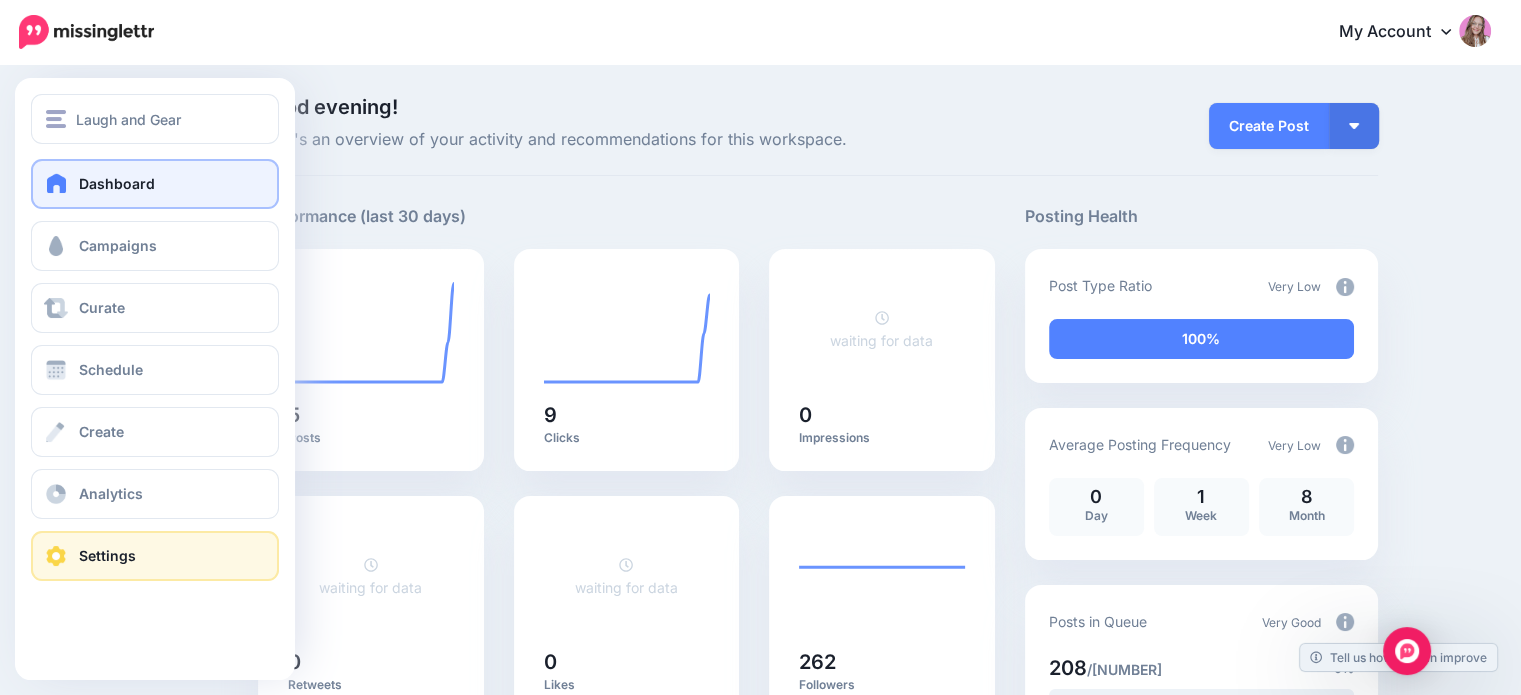 click on "Settings" at bounding box center [155, 556] 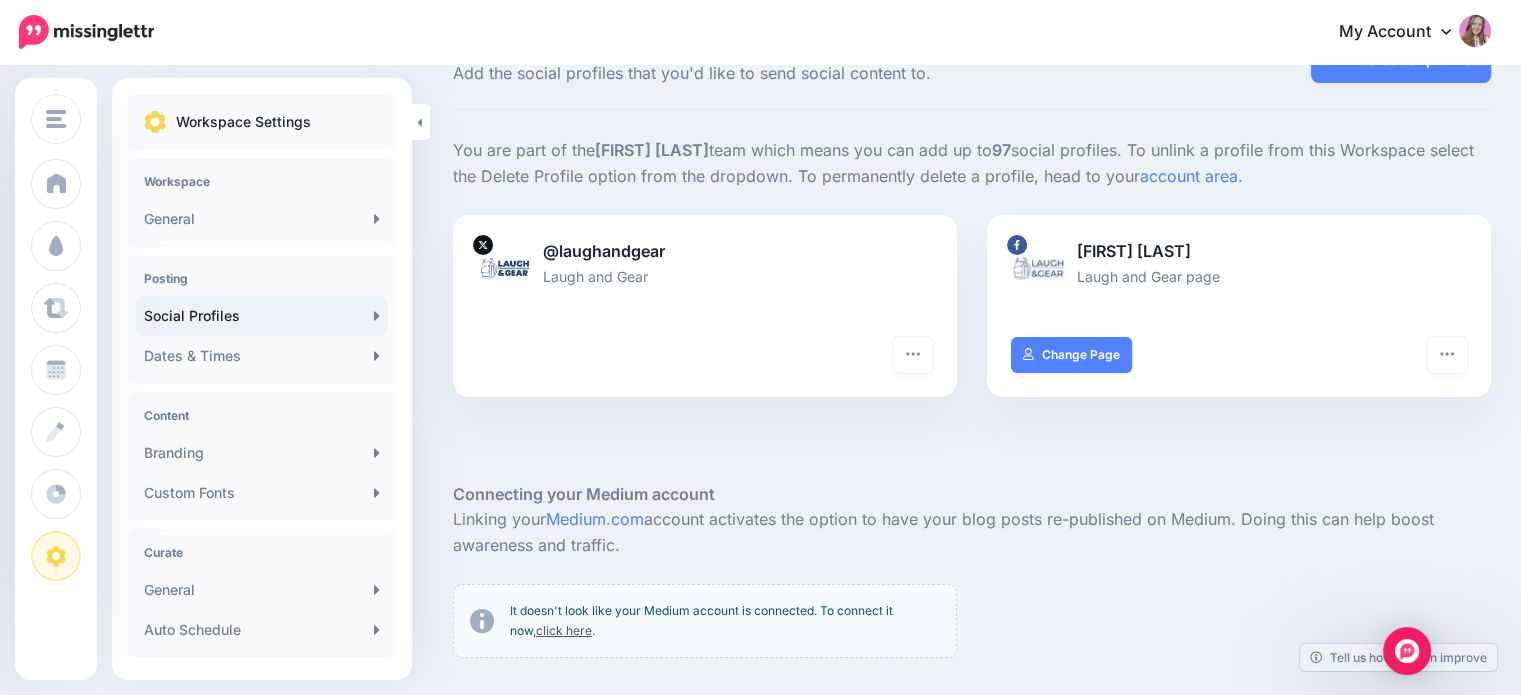 scroll, scrollTop: 300, scrollLeft: 0, axis: vertical 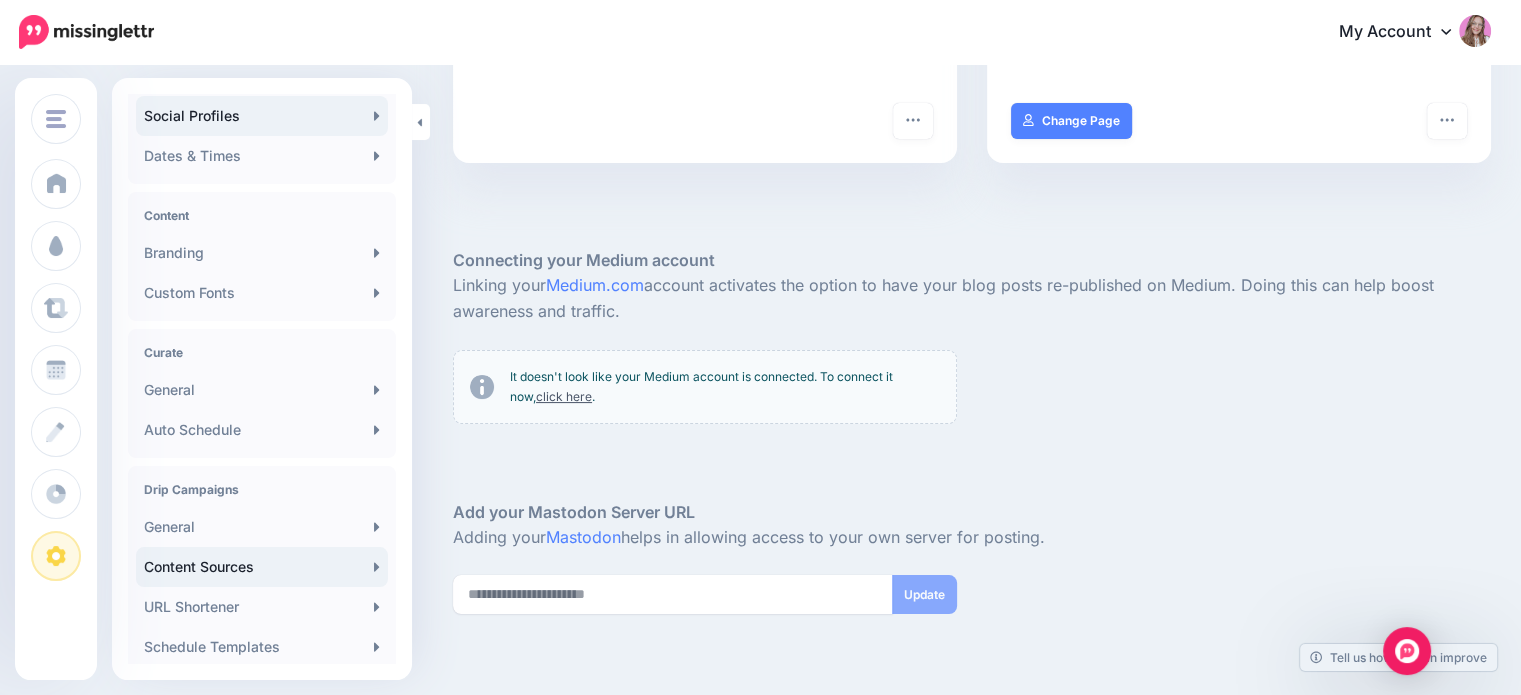 click on "Content Sources" at bounding box center (262, 567) 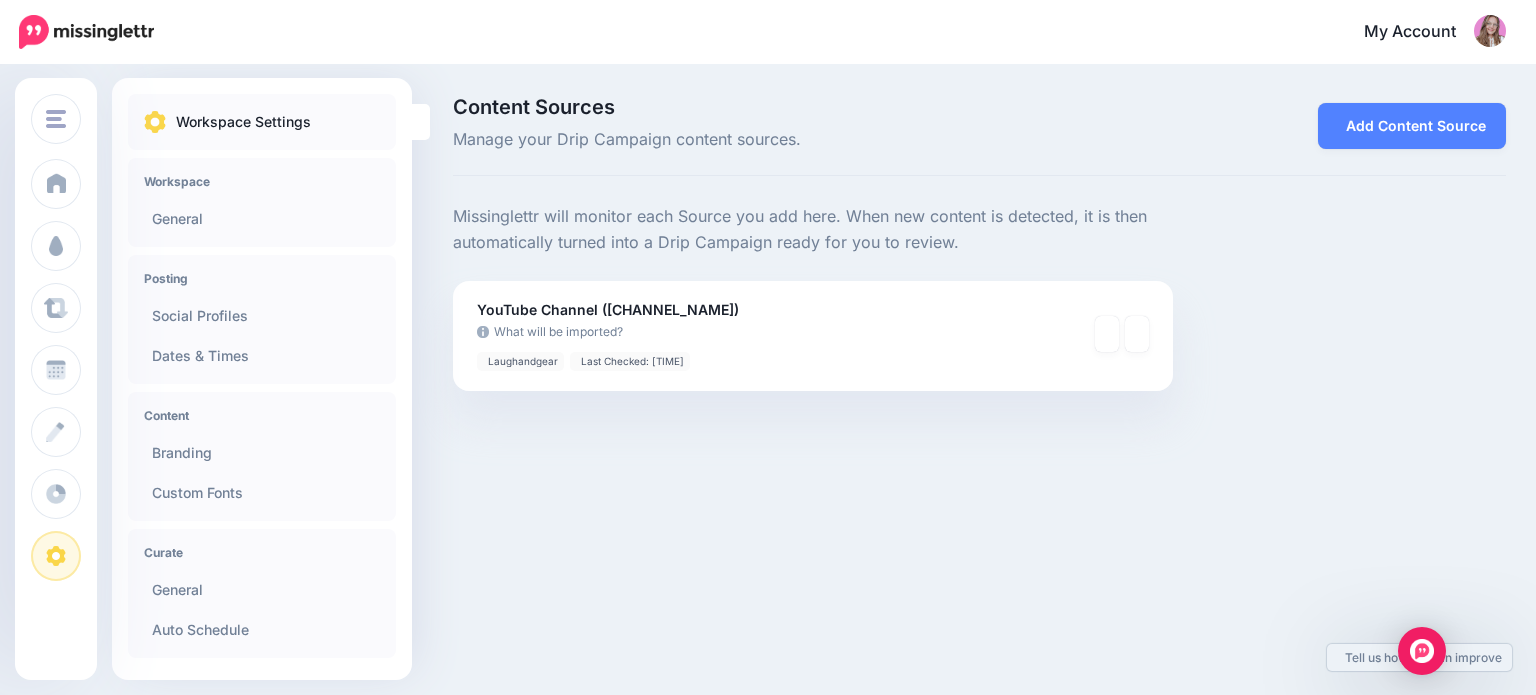 scroll, scrollTop: 0, scrollLeft: 0, axis: both 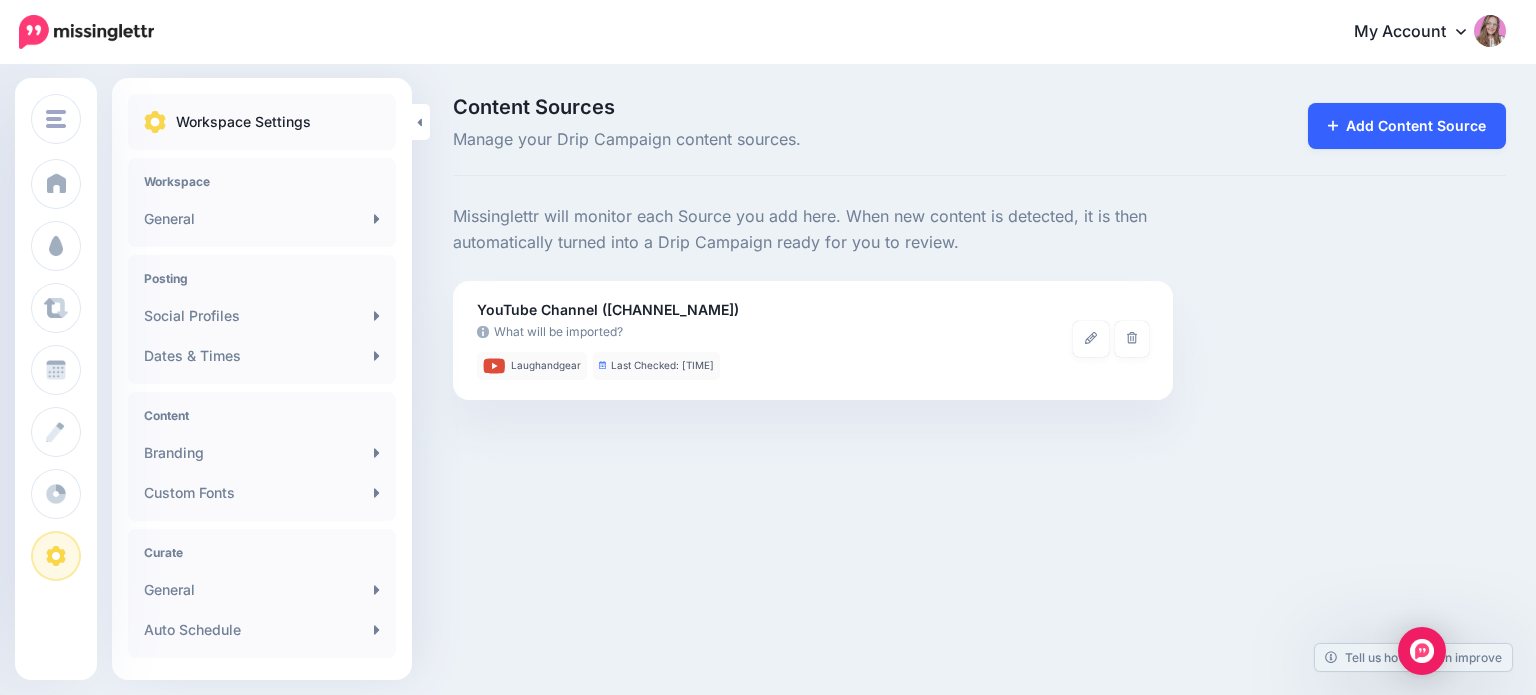 click on "Add Content Source" at bounding box center (1402, 126) 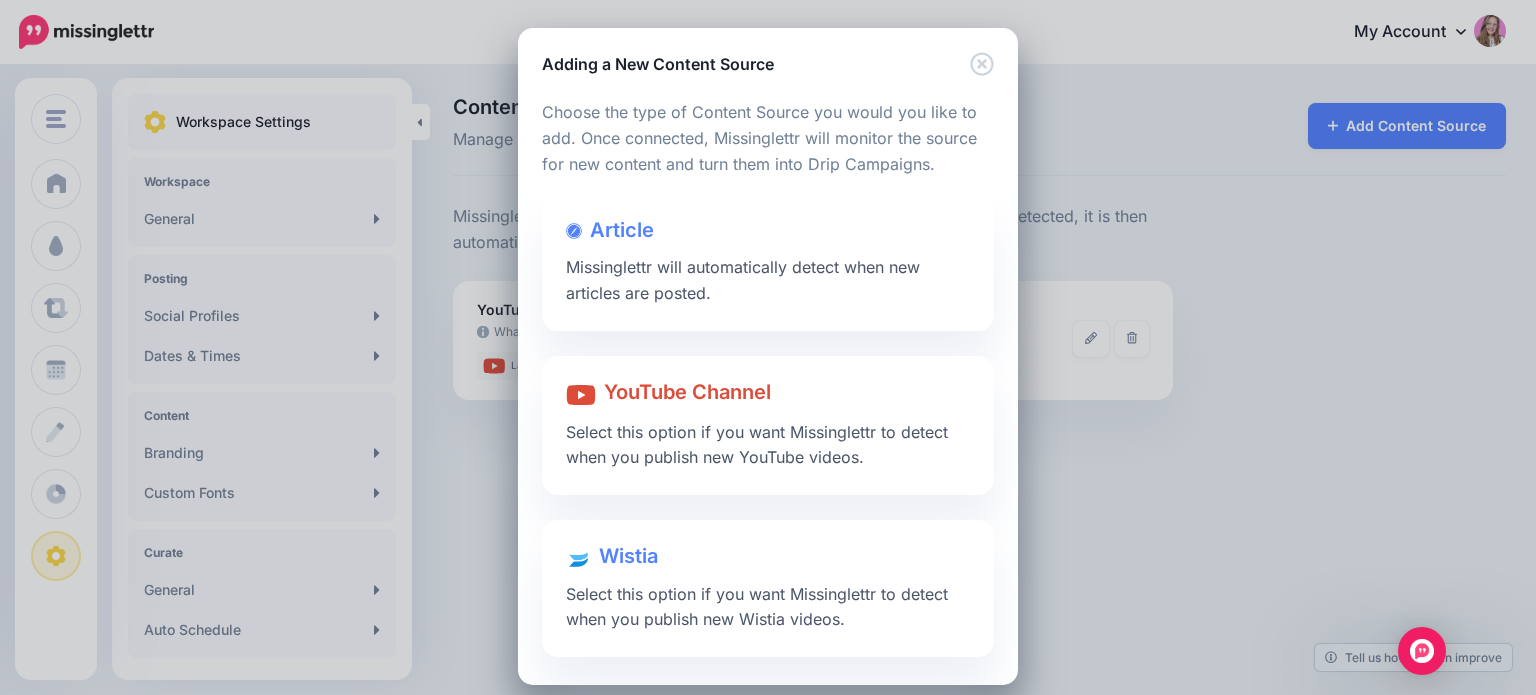 drag, startPoint x: 644, startPoint y: 243, endPoint x: 644, endPoint y: 259, distance: 16 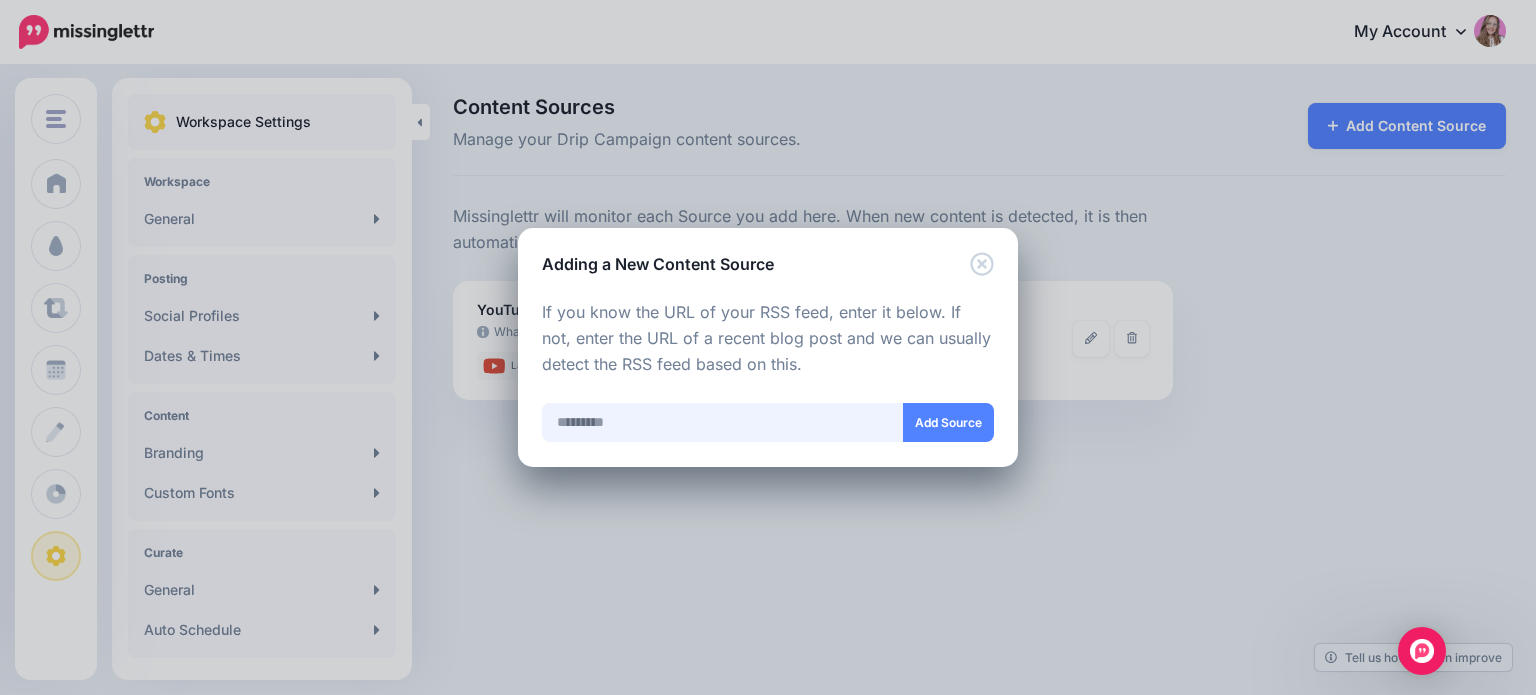 click at bounding box center [723, 422] 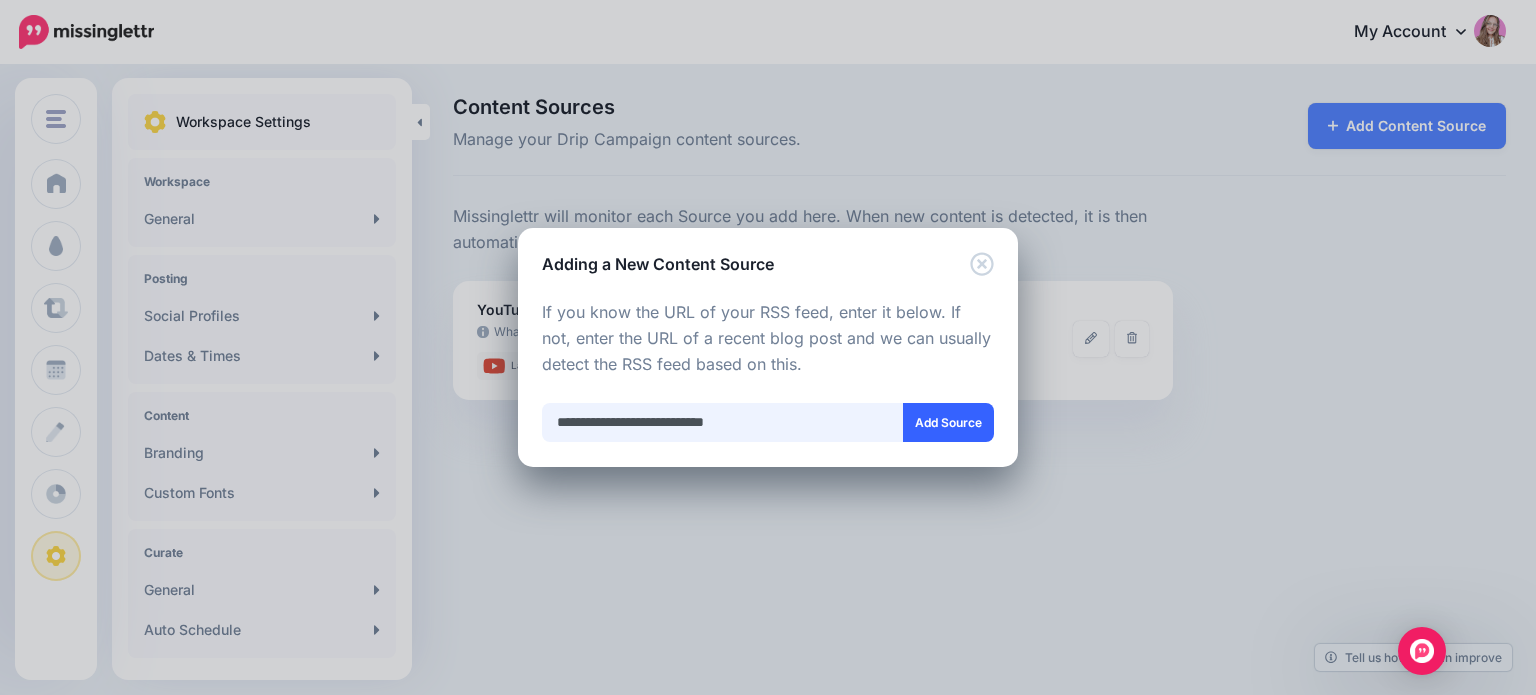 type on "**********" 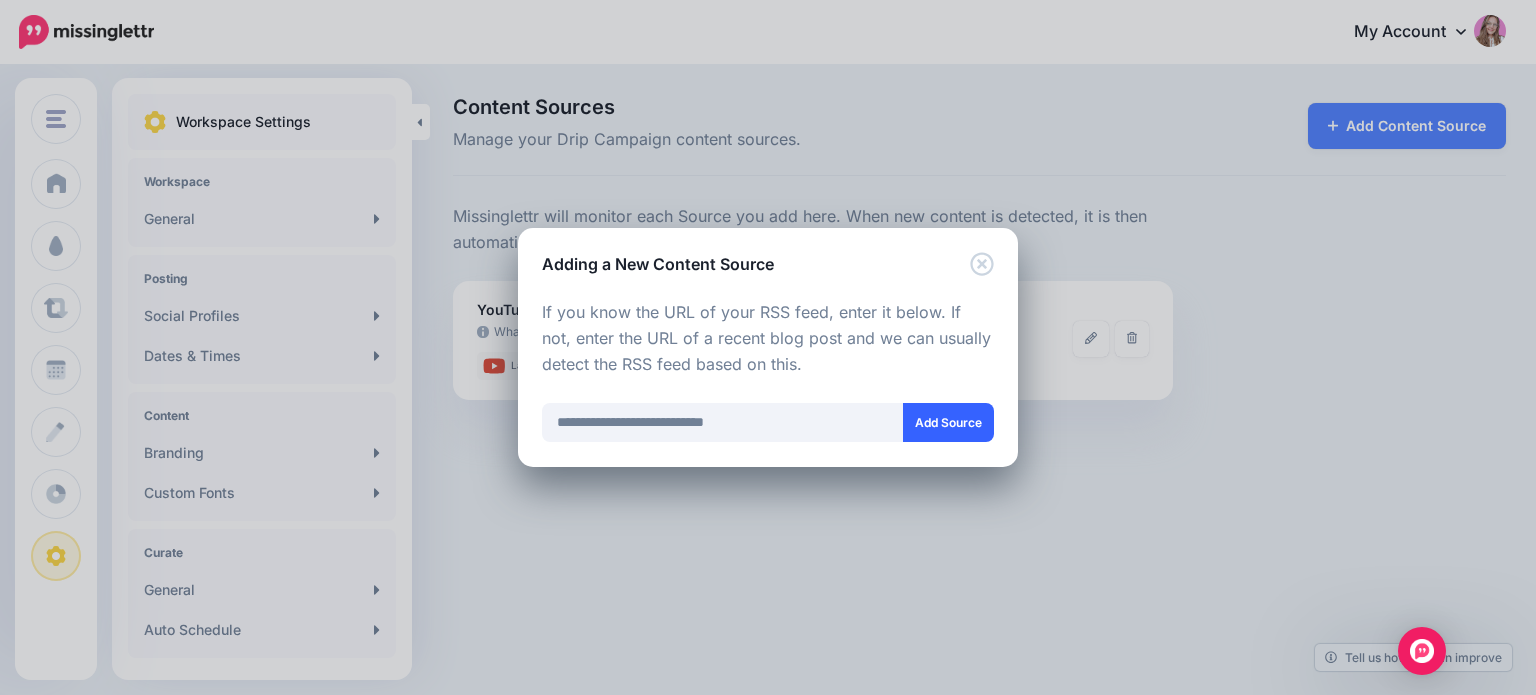 click on "Add Source" at bounding box center [948, 422] 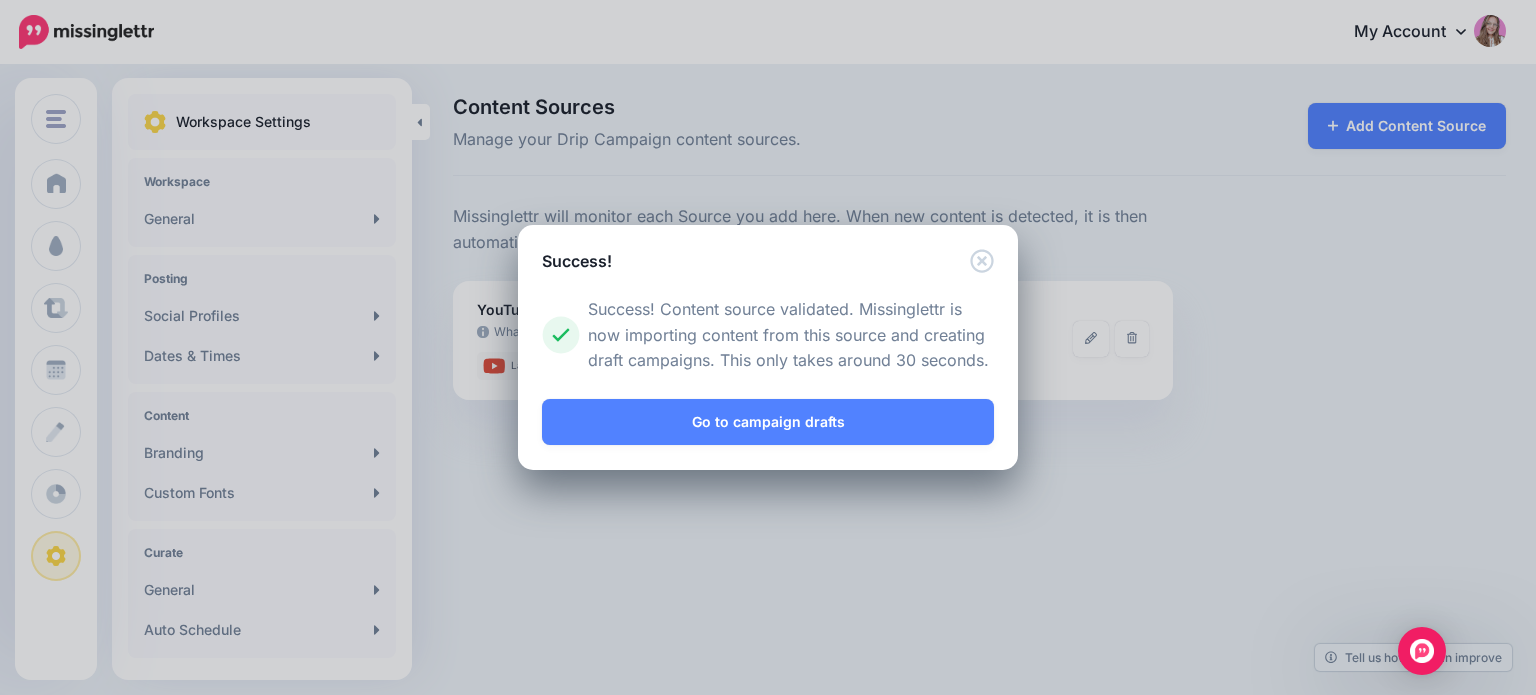 click on "Loading
Loading
Choose the type of Content Source you would you like to add. Once connected, Missinglettr will monitor the source for new content and turn them into Drip Campaigns.
Article
Missinglettr will automatically detect when new articles are posted.
YouTube Channel
Select this option if you want Missinglettr to detect when you publish new YouTube videos.
Wistia" at bounding box center [768, 372] 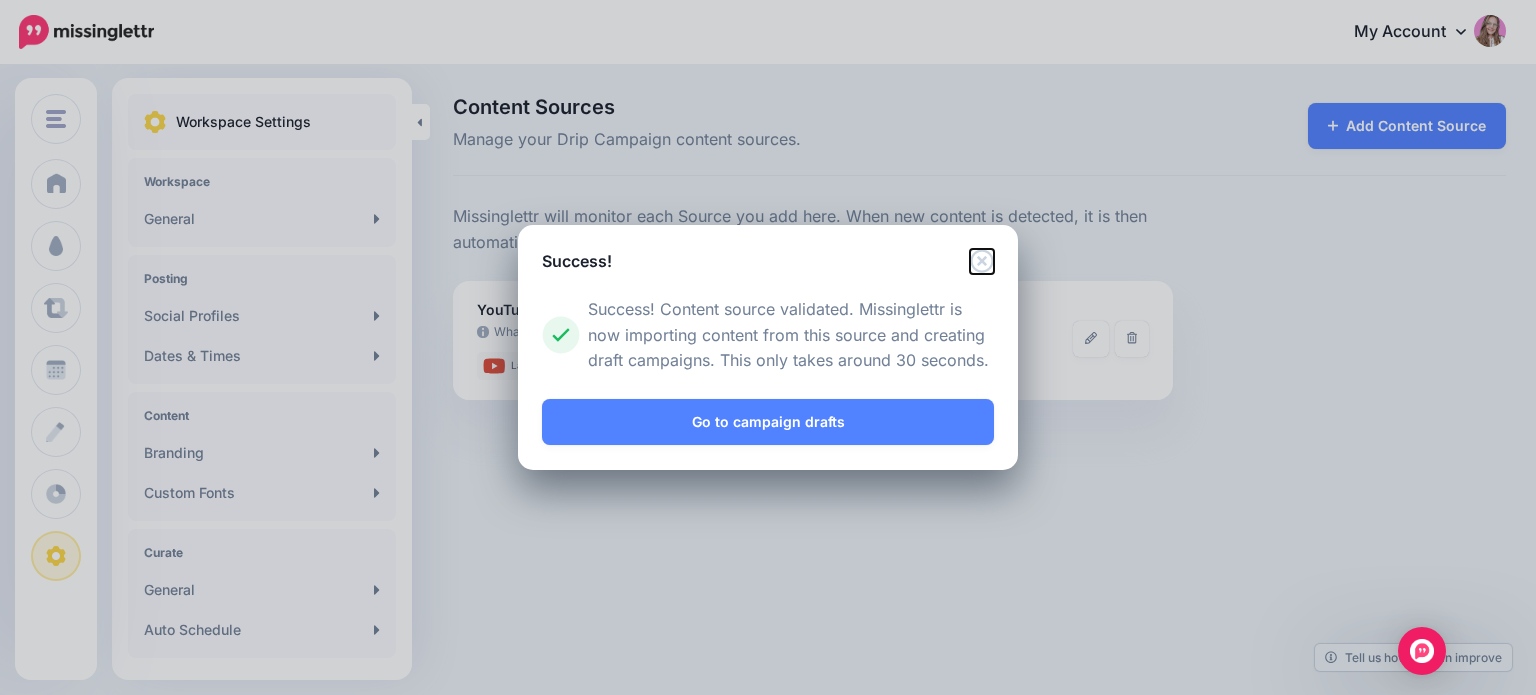 click 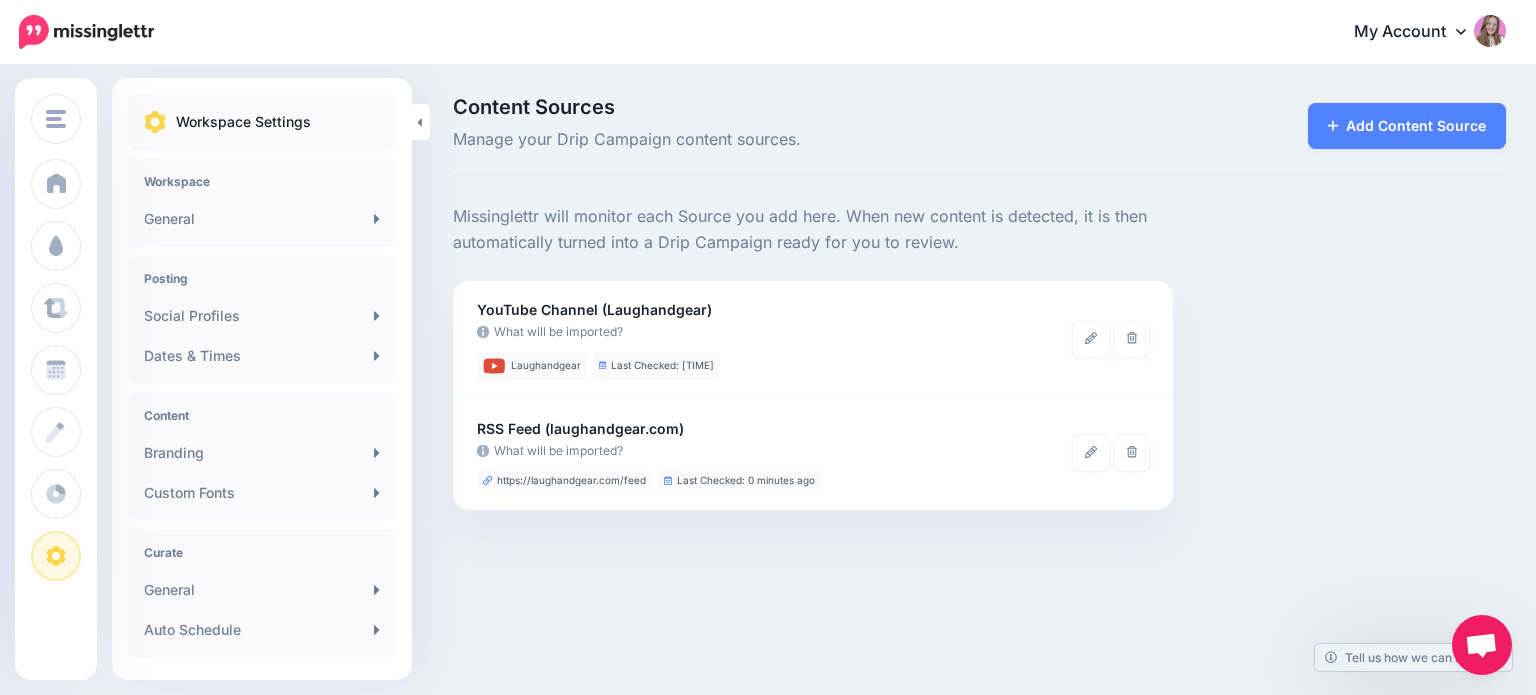 scroll, scrollTop: 0, scrollLeft: 0, axis: both 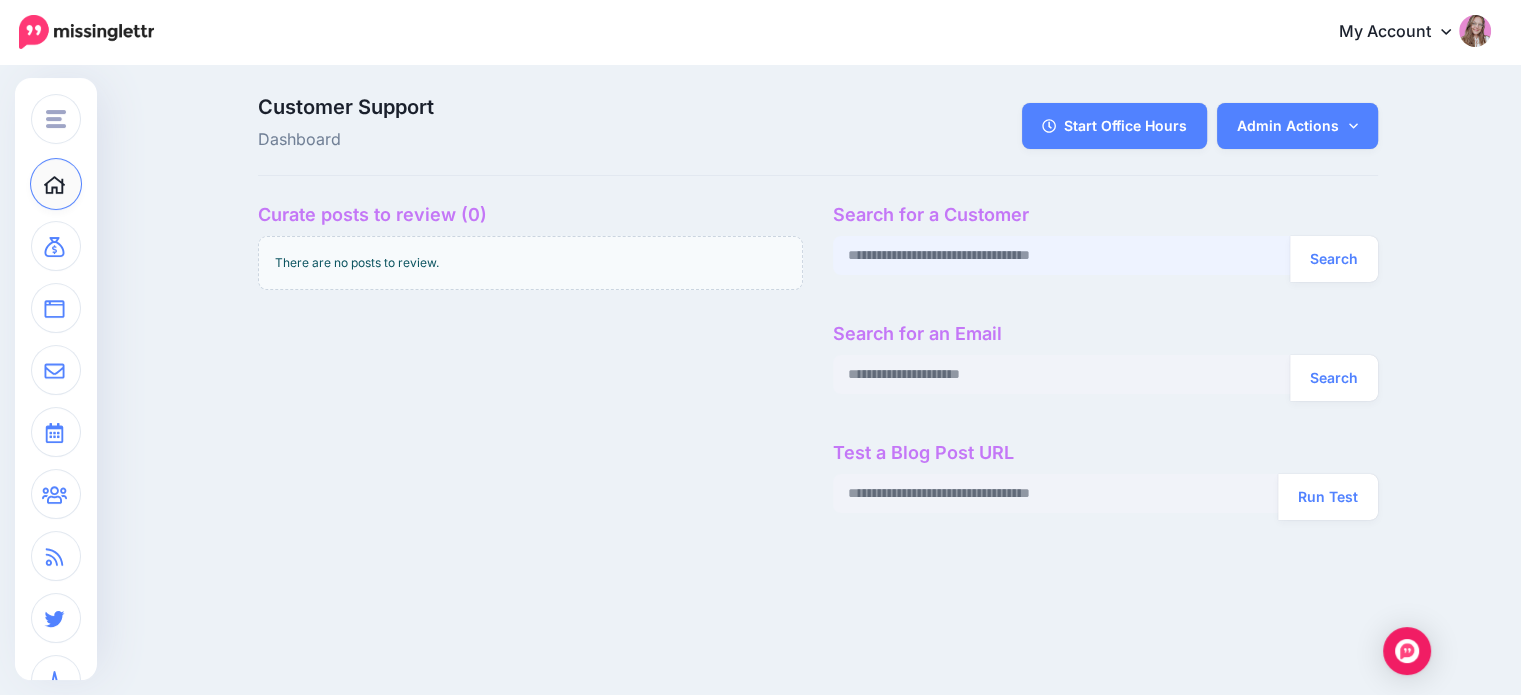 click at bounding box center [1062, 255] 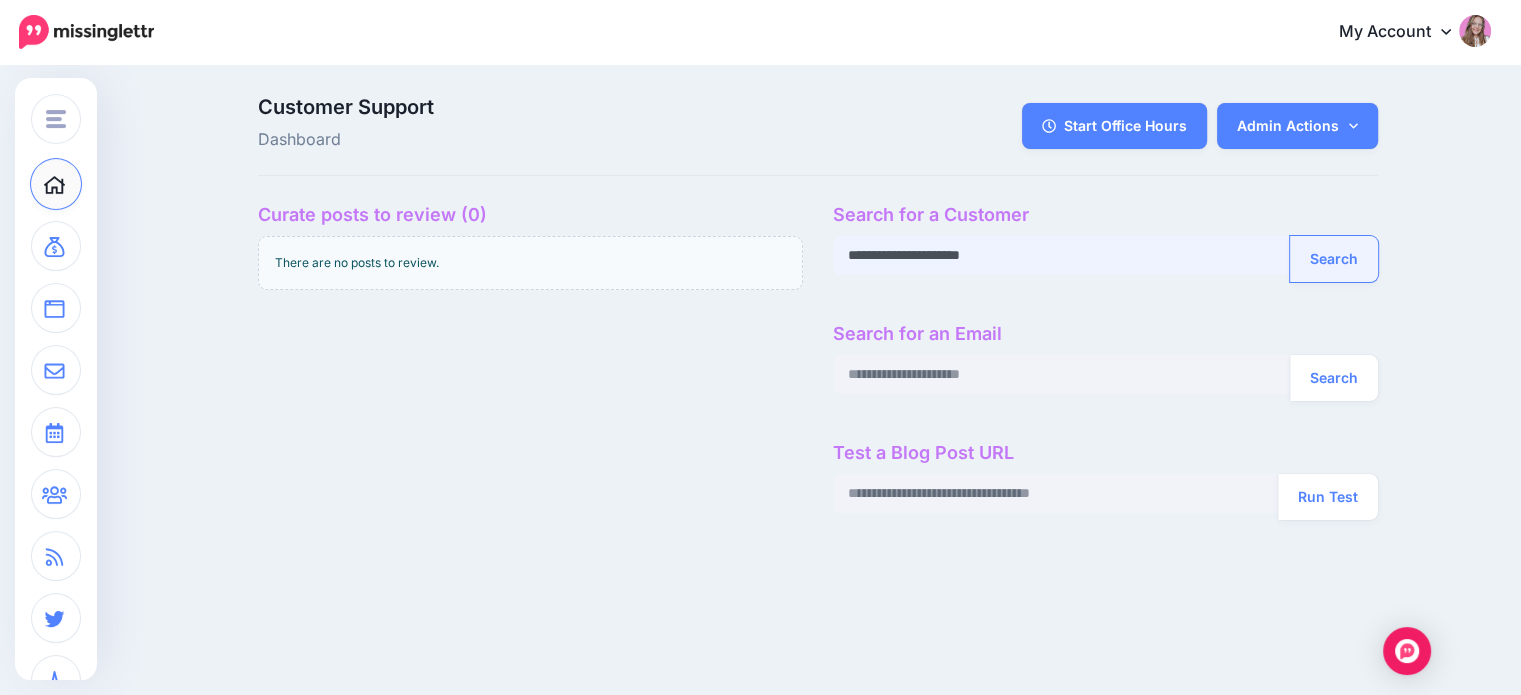 type on "**********" 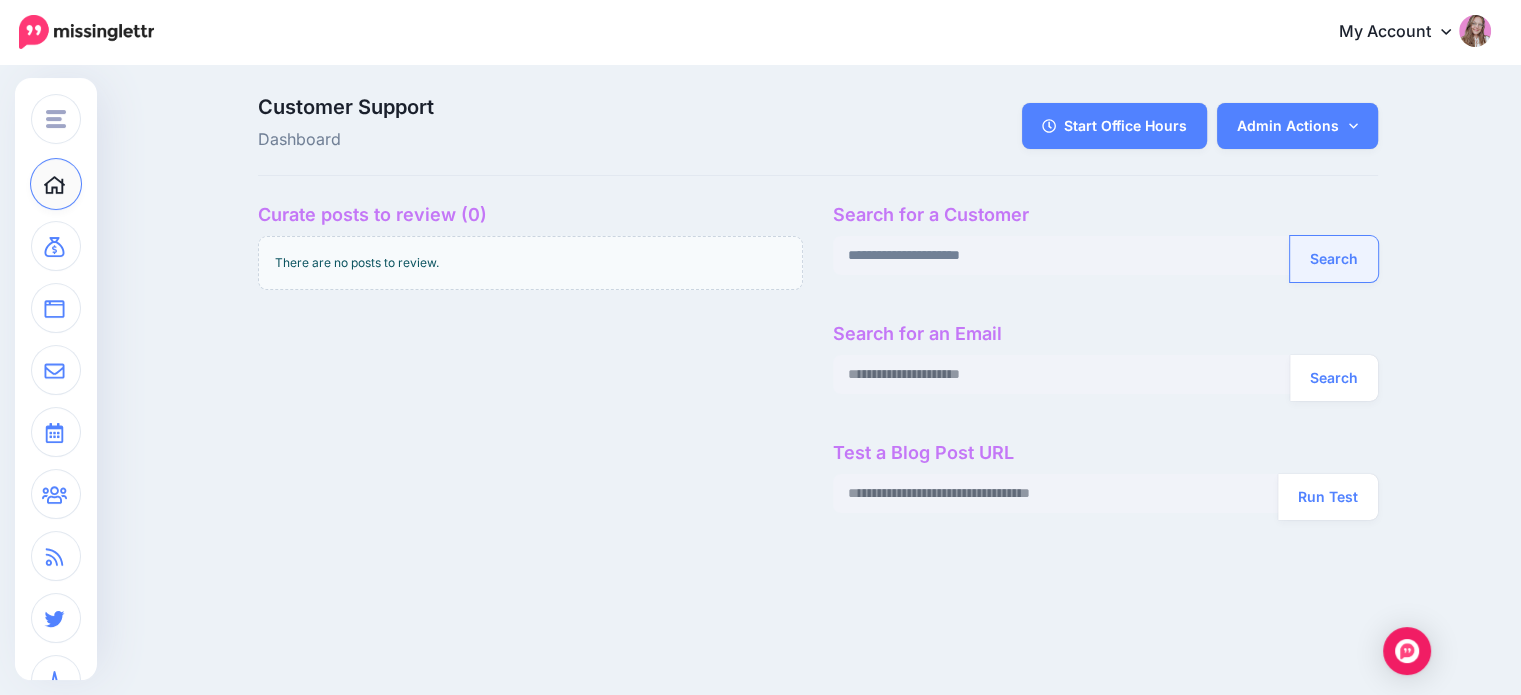 click on "Search" at bounding box center [1334, 259] 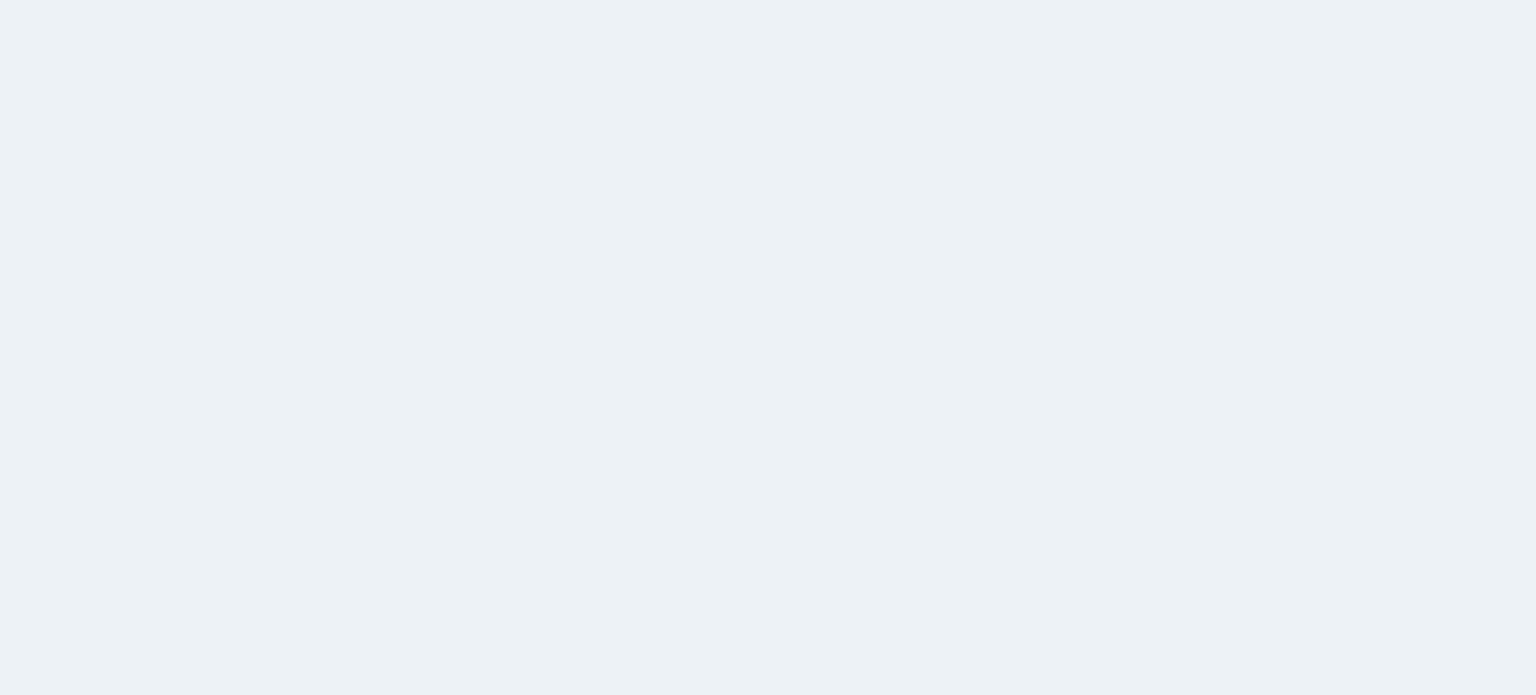 scroll, scrollTop: 0, scrollLeft: 0, axis: both 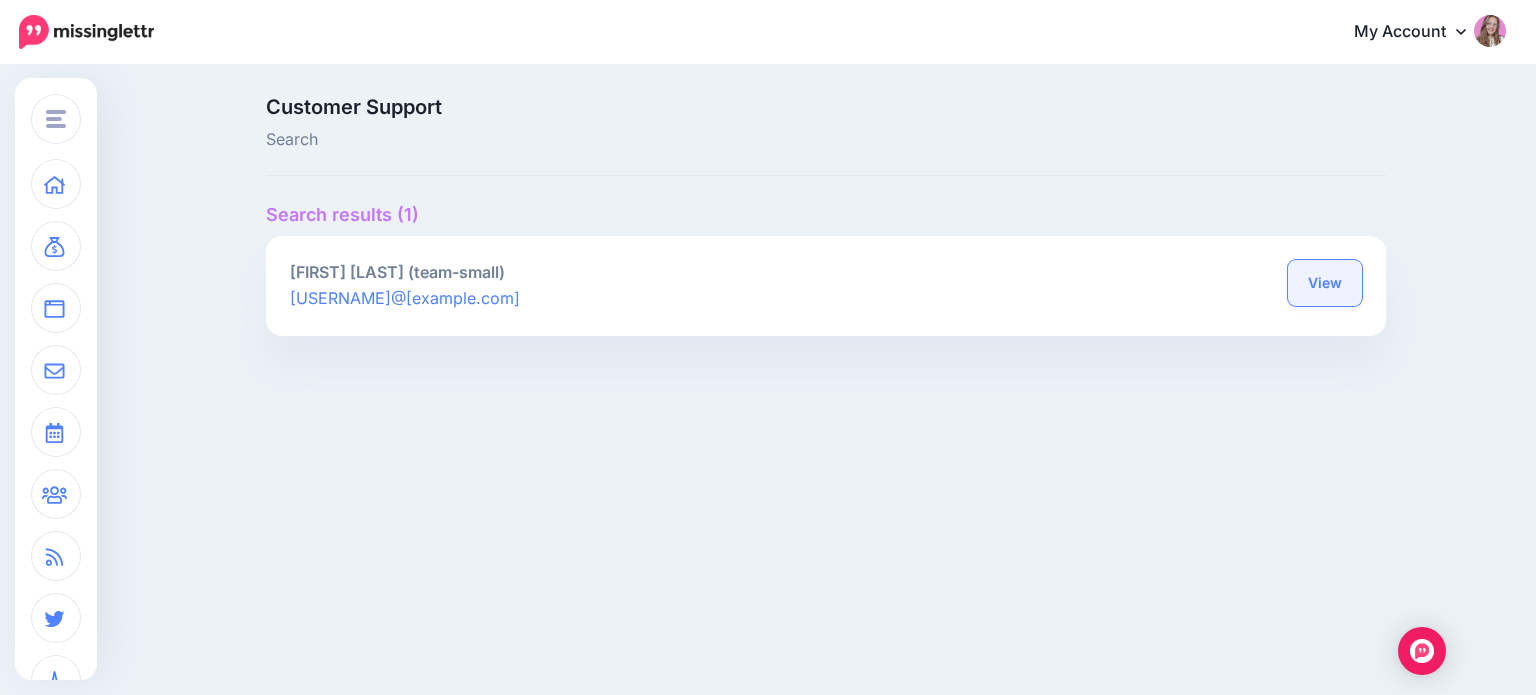 click on "View" at bounding box center [1325, 283] 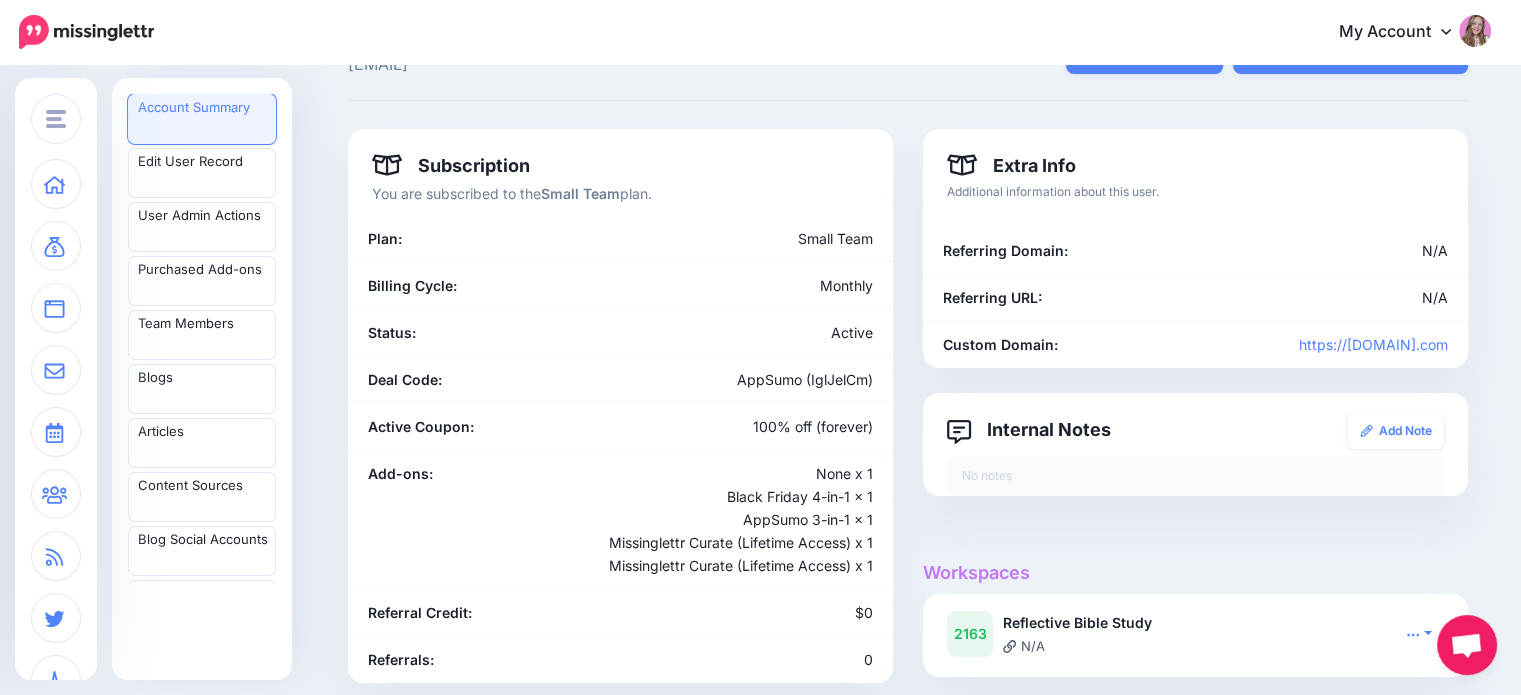 scroll, scrollTop: 300, scrollLeft: 0, axis: vertical 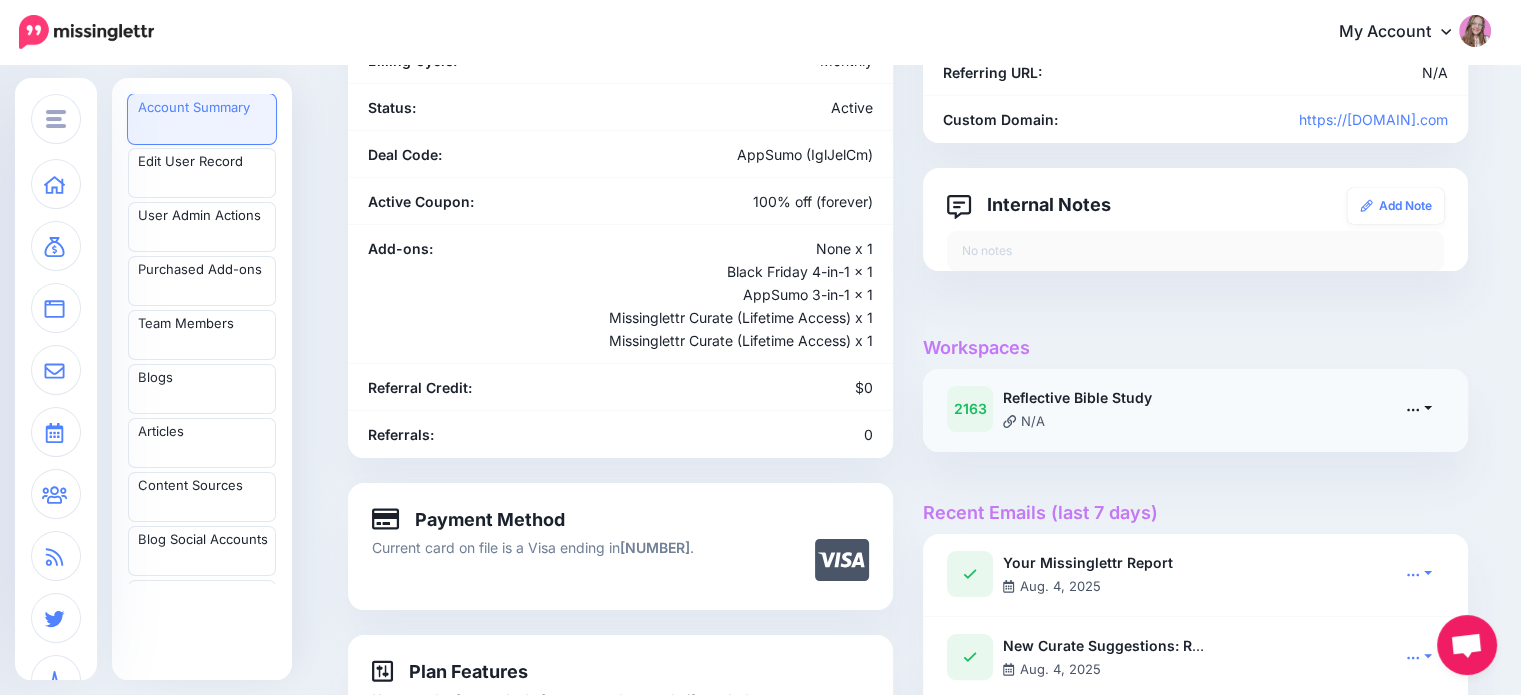 click at bounding box center [1419, 408] 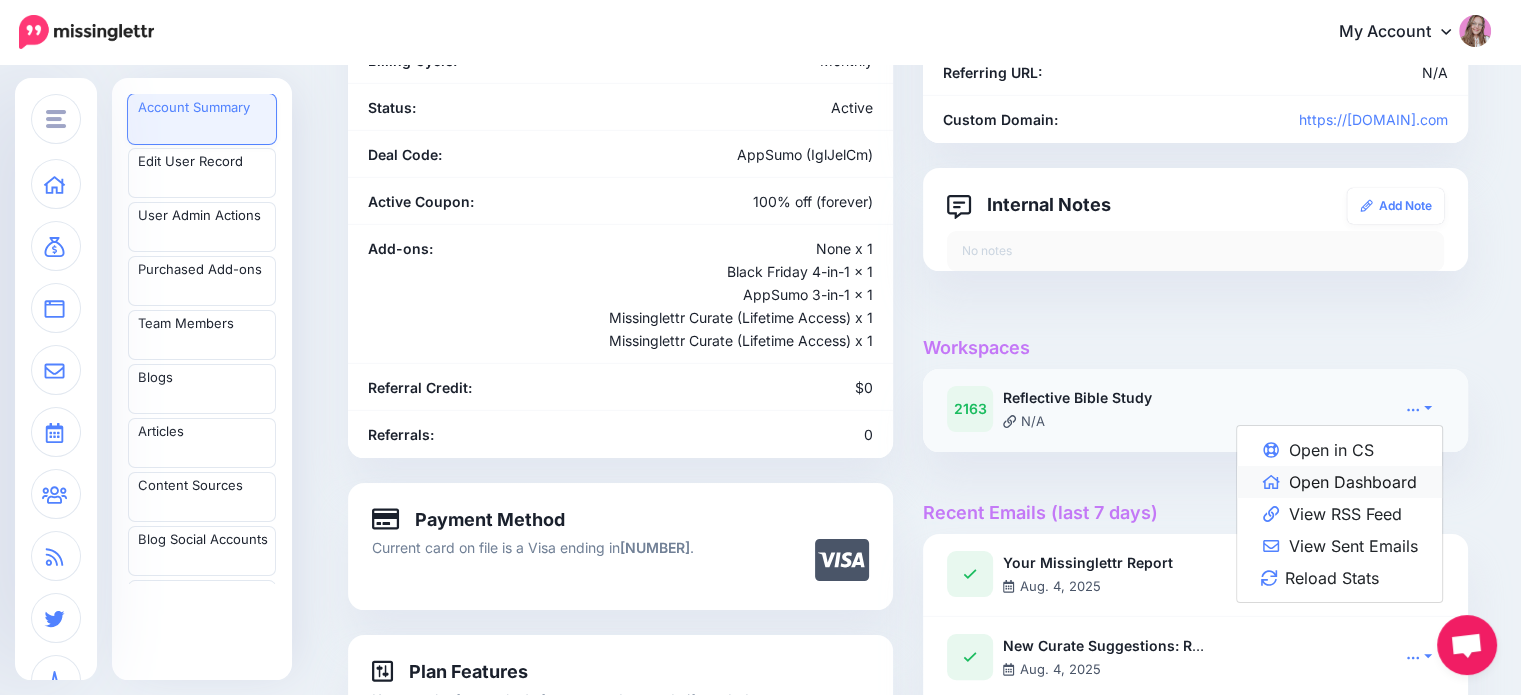 click on "Open Dashboard" at bounding box center [1339, 482] 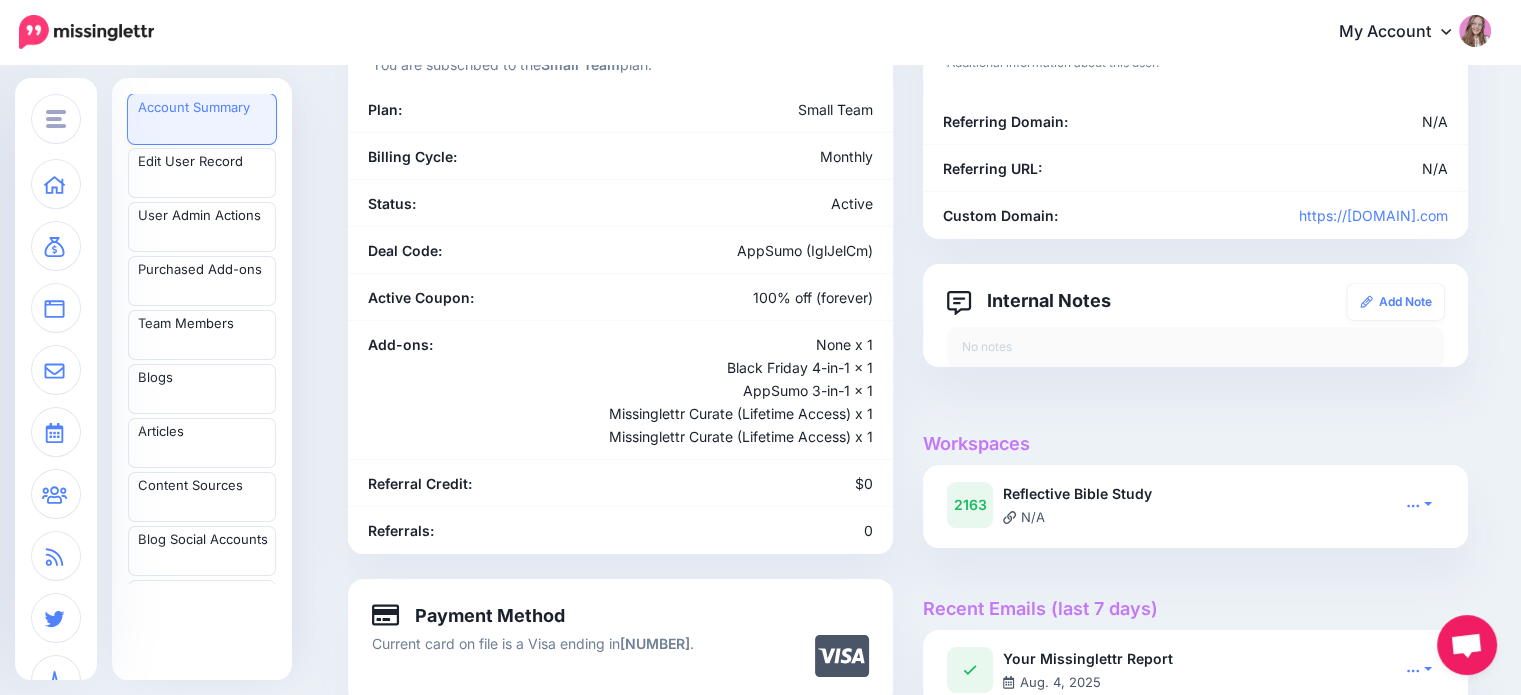 scroll, scrollTop: 300, scrollLeft: 0, axis: vertical 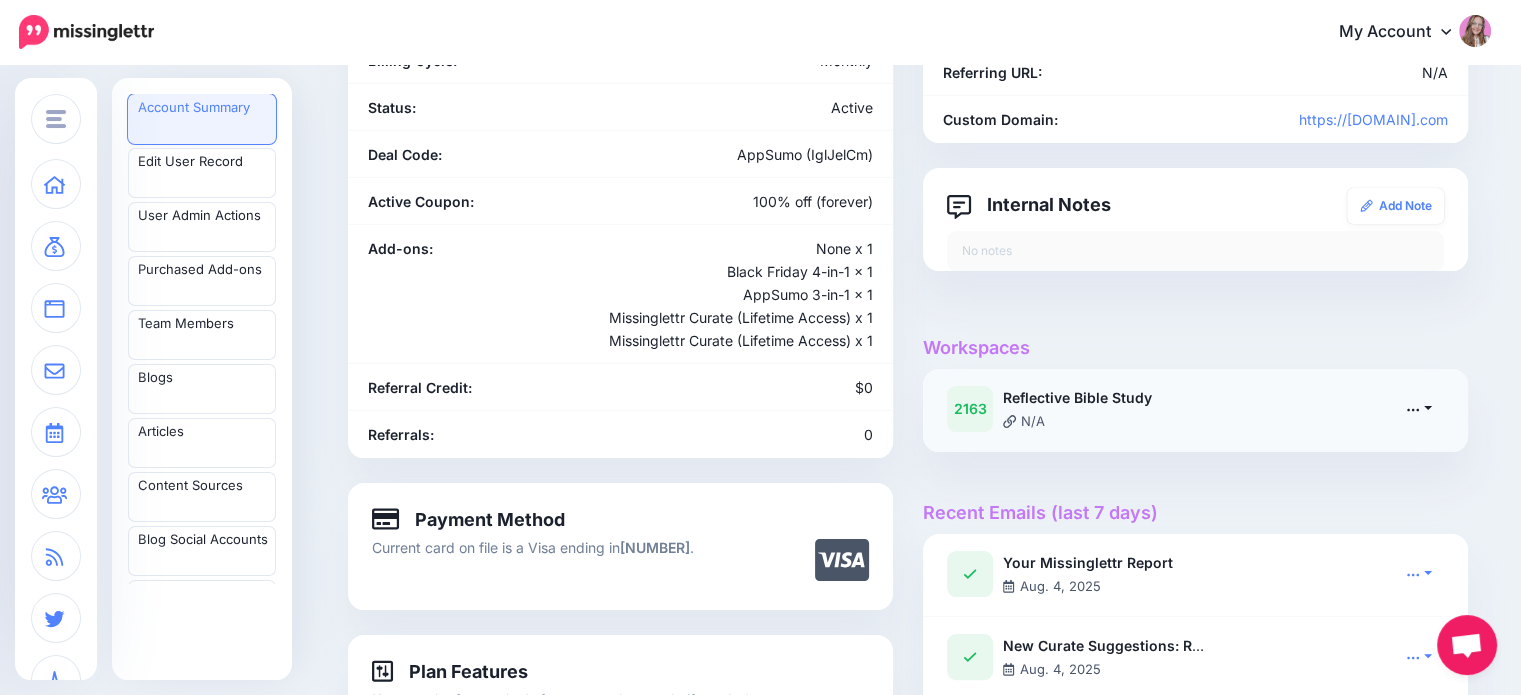 click at bounding box center (1419, 408) 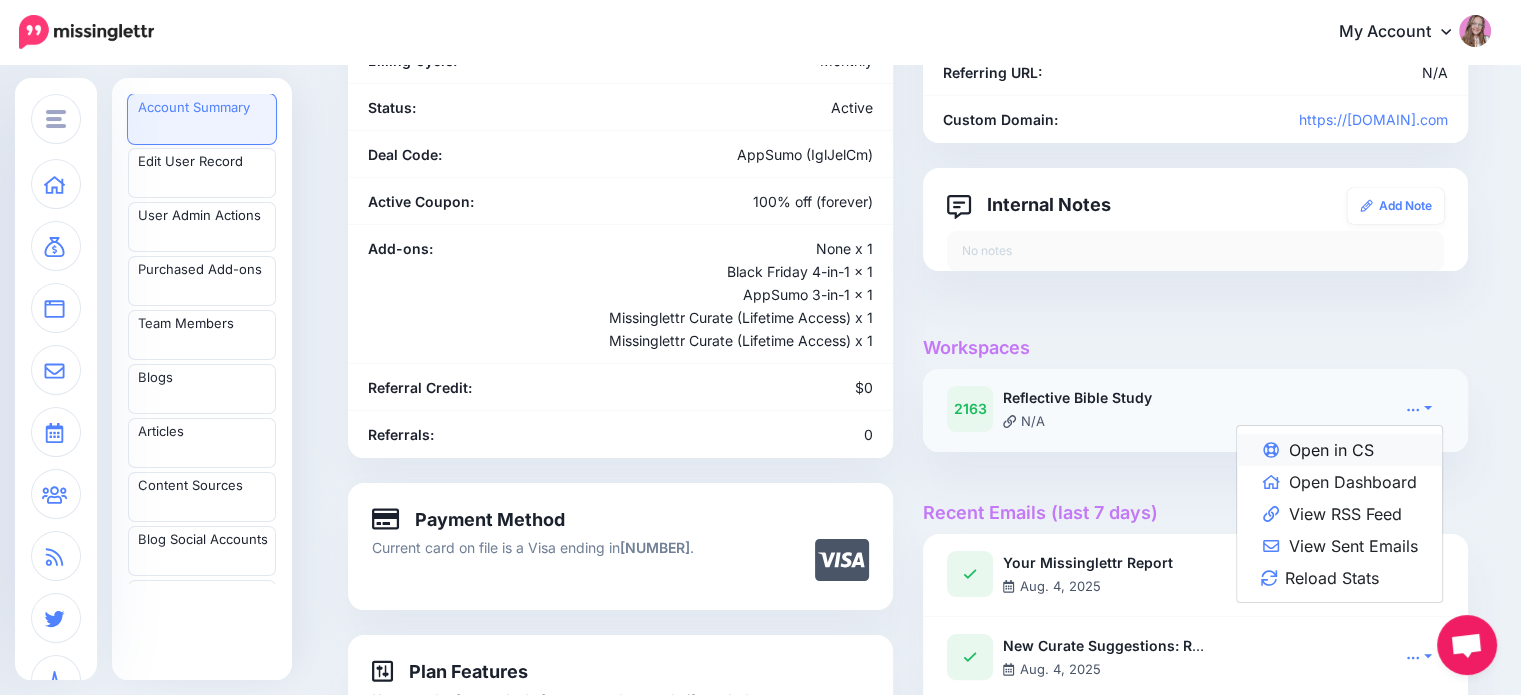 click on "Open in CS" at bounding box center (1339, 450) 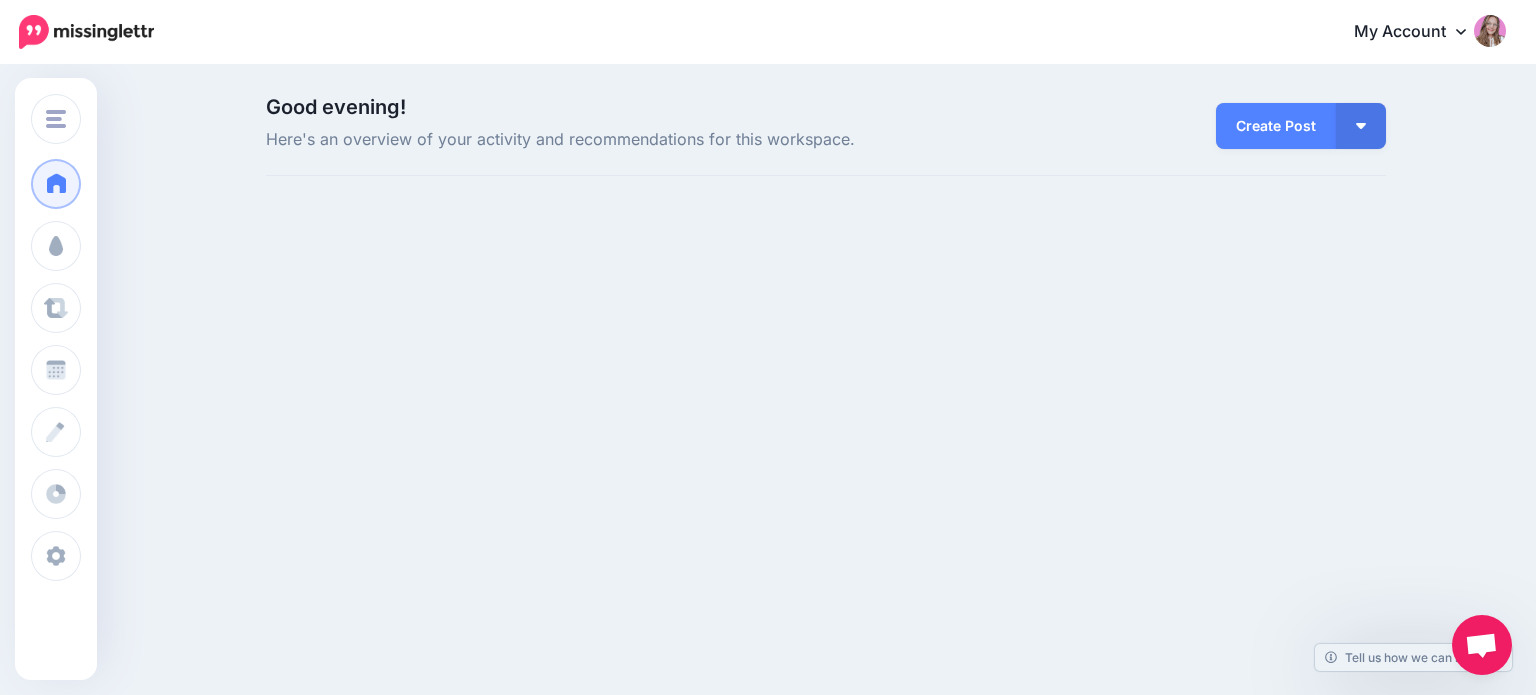 scroll, scrollTop: 0, scrollLeft: 0, axis: both 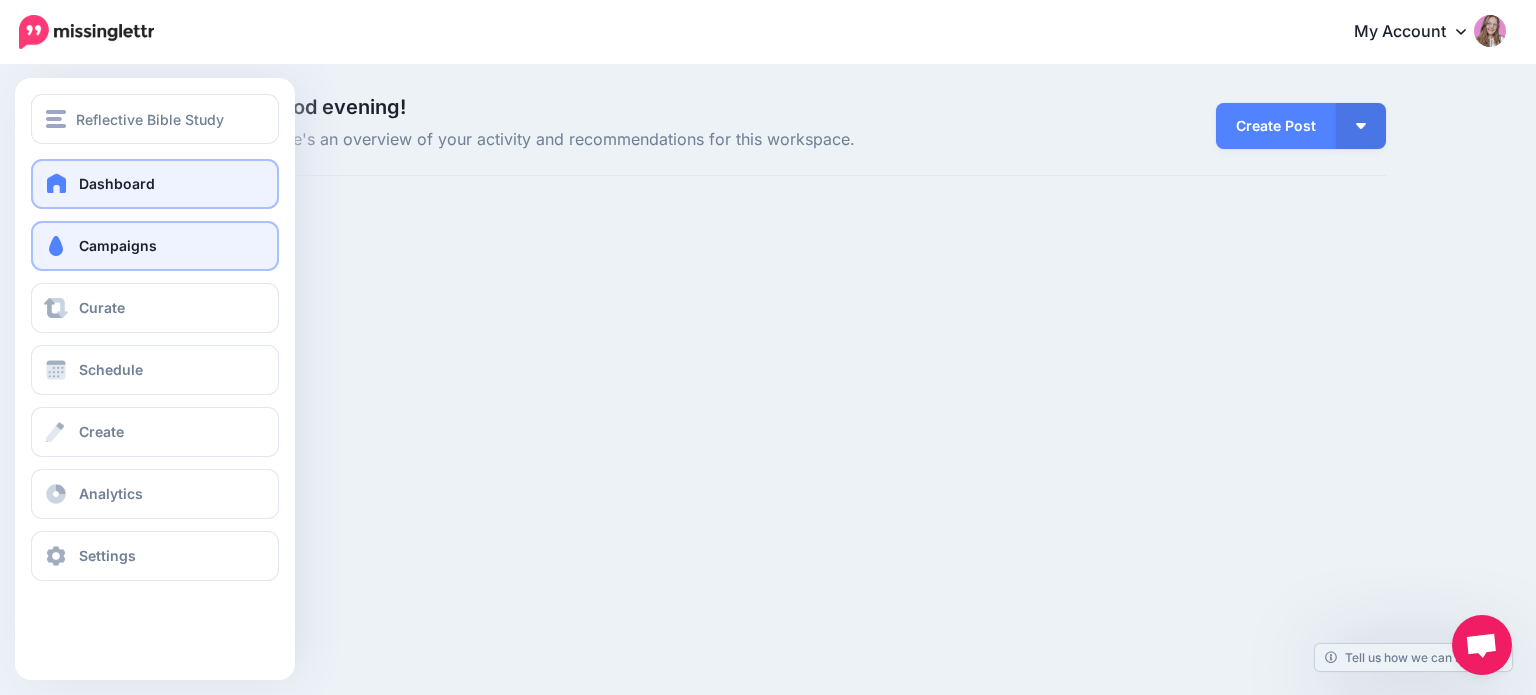click at bounding box center [56, 246] 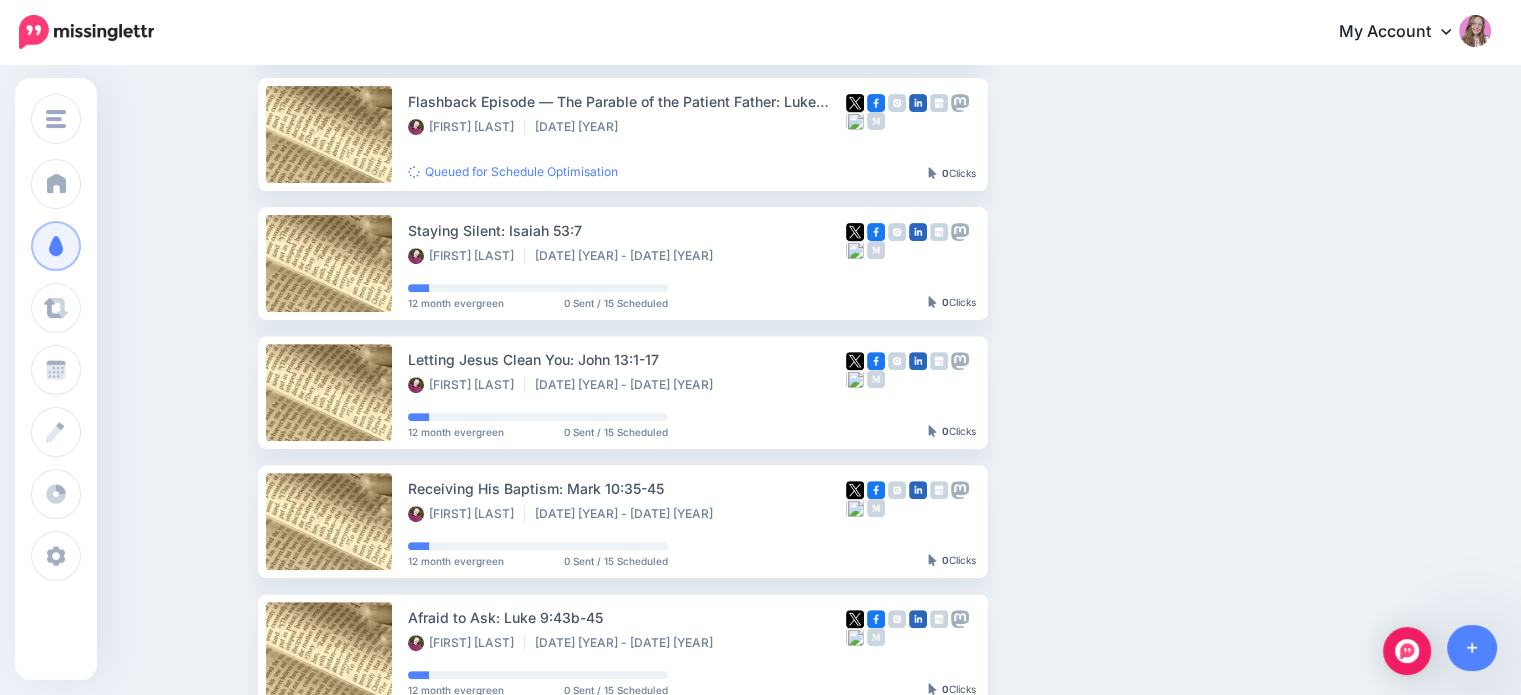 scroll, scrollTop: 600, scrollLeft: 0, axis: vertical 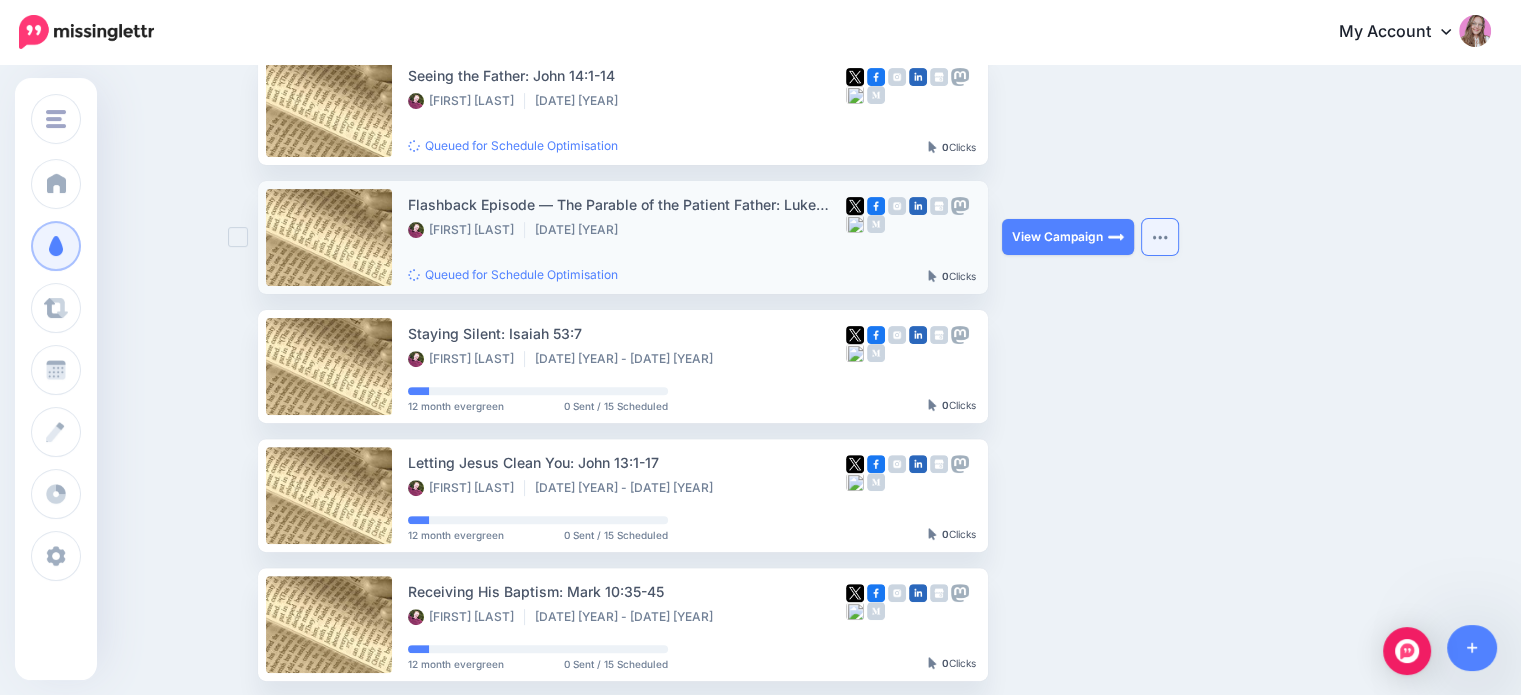 click at bounding box center [1160, 237] 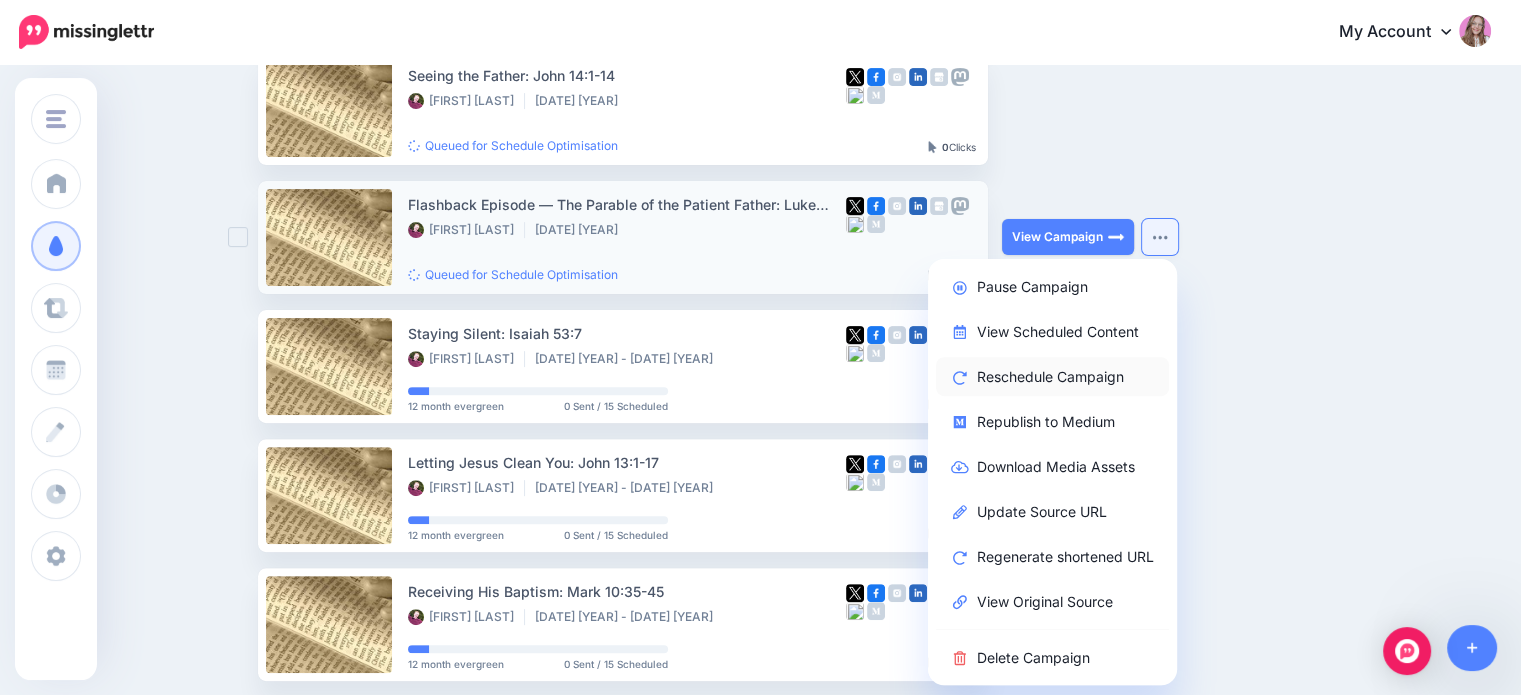 click on "Reschedule Campaign" at bounding box center (1052, 376) 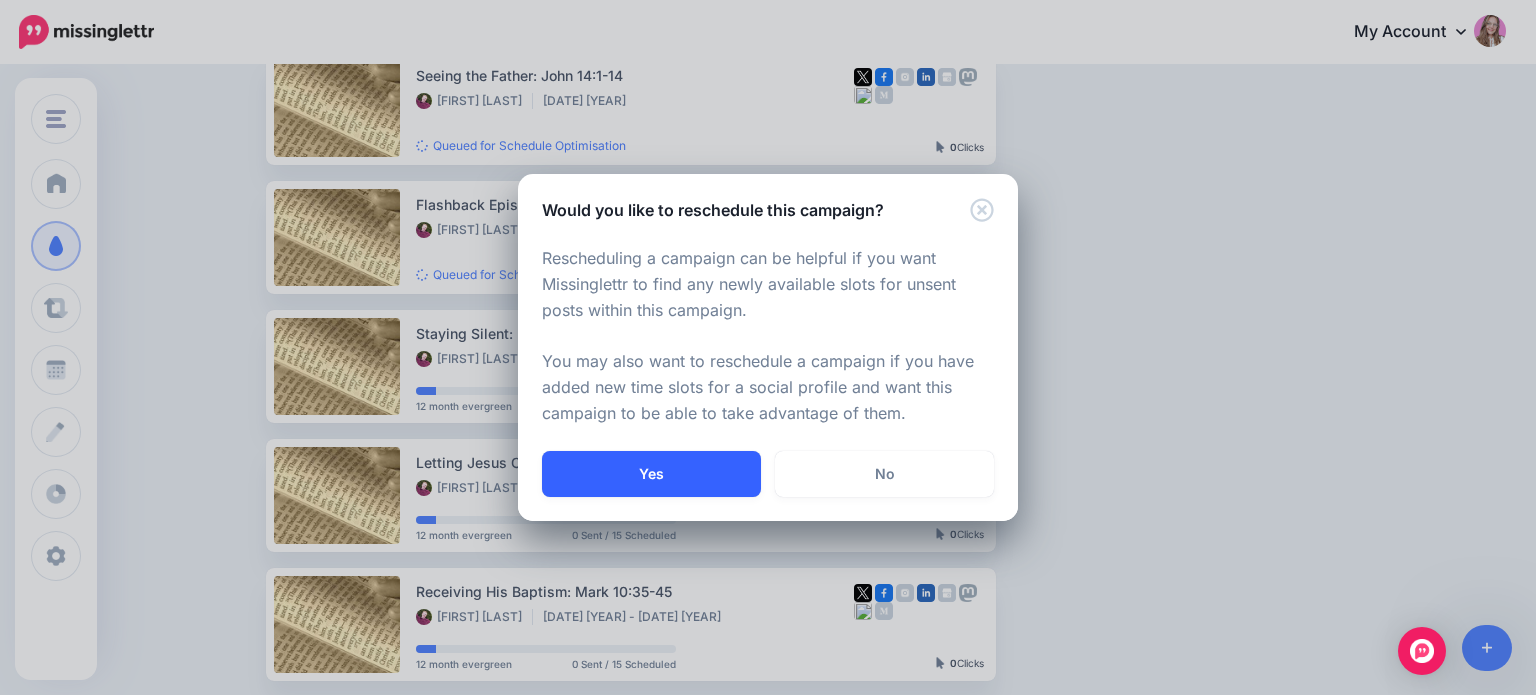 click on "Yes" at bounding box center [651, 474] 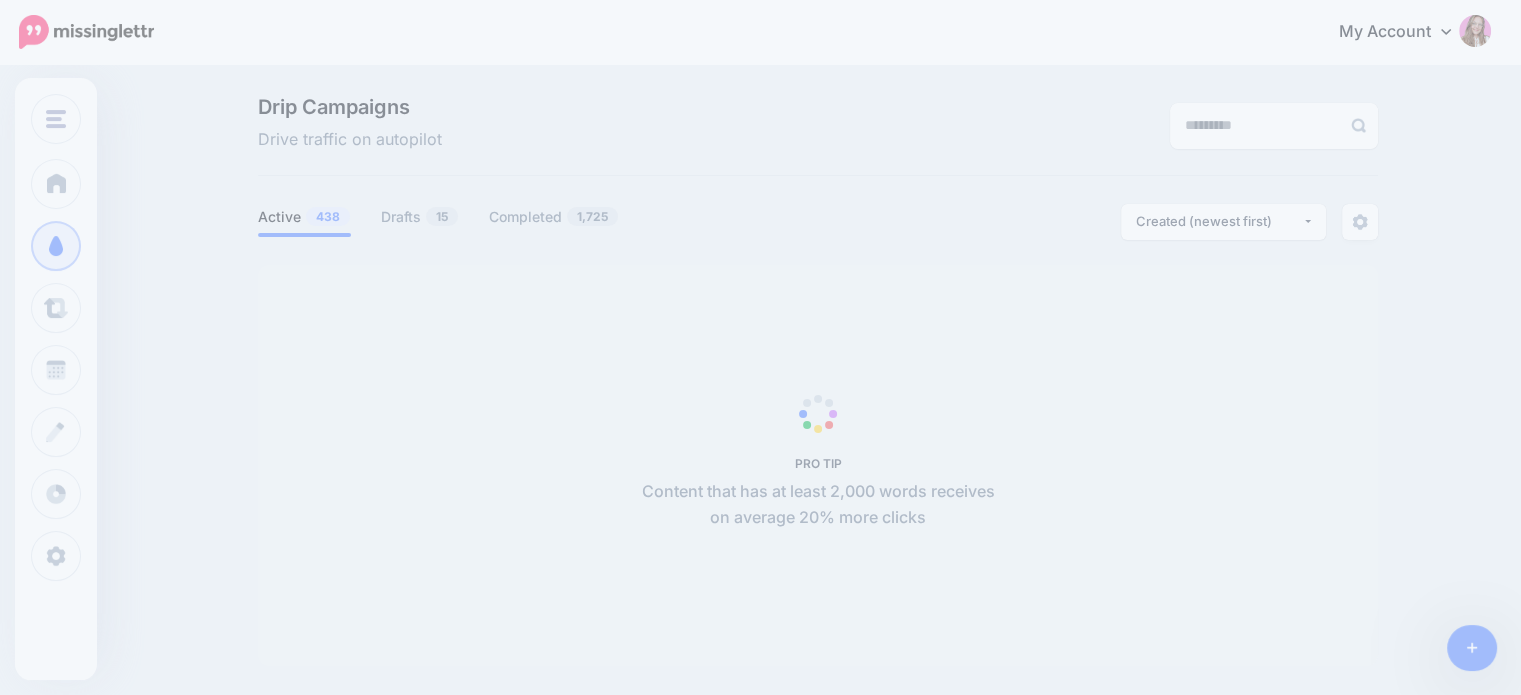 scroll, scrollTop: 172, scrollLeft: 0, axis: vertical 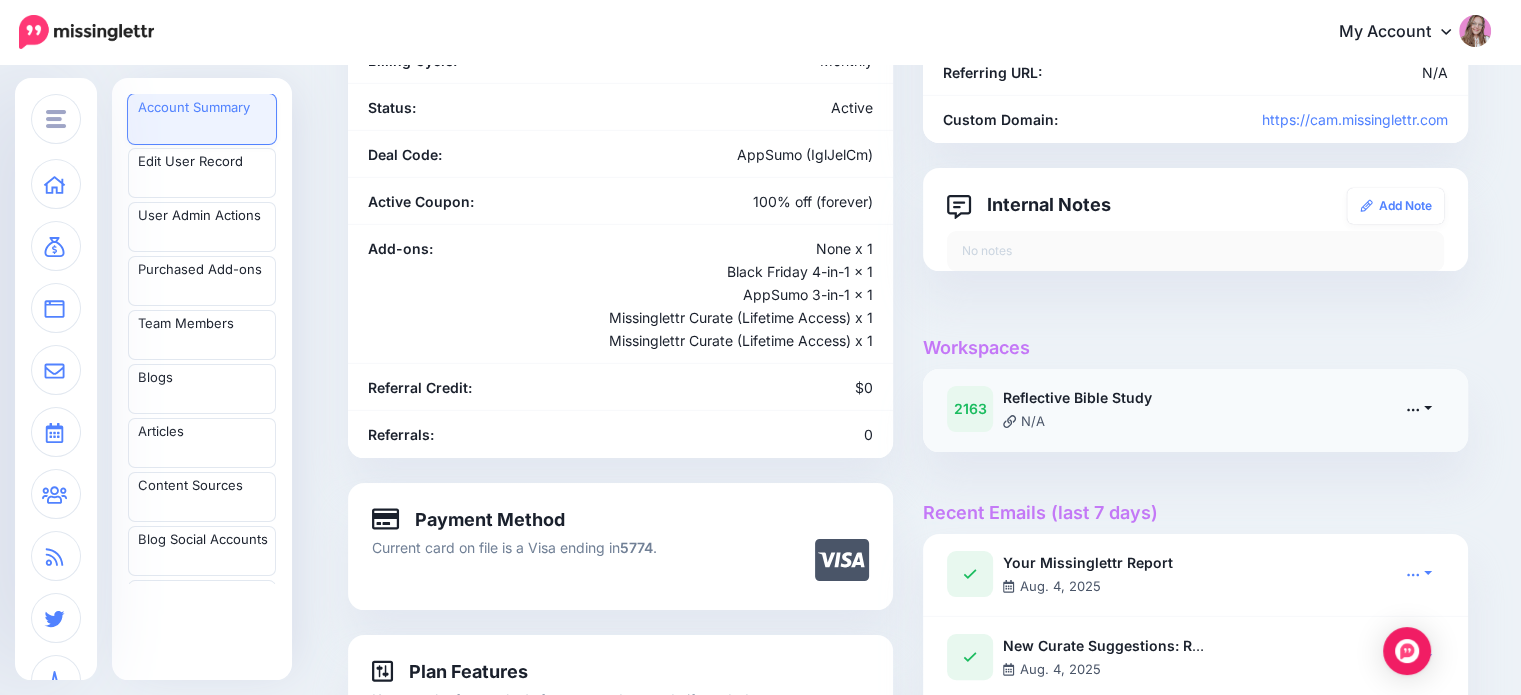 click 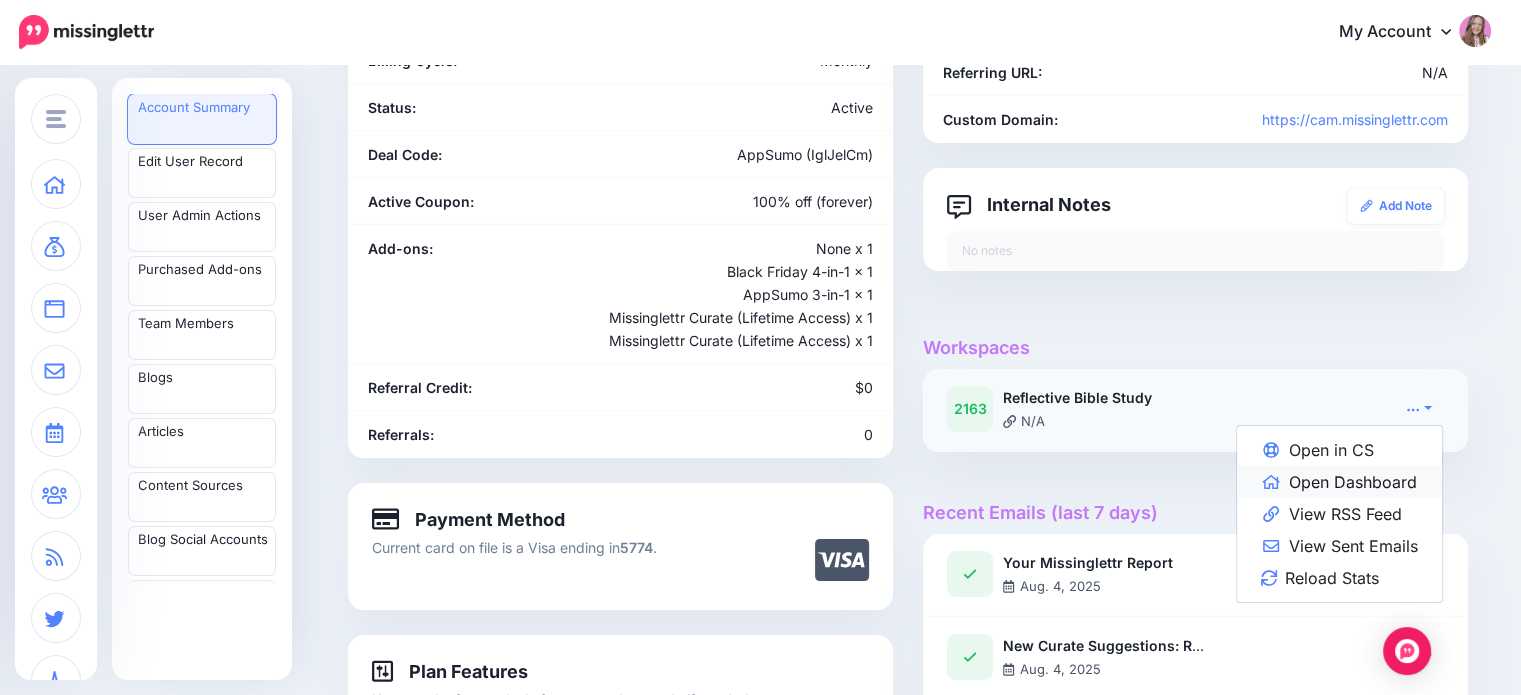 click on "Open Dashboard" at bounding box center [1339, 482] 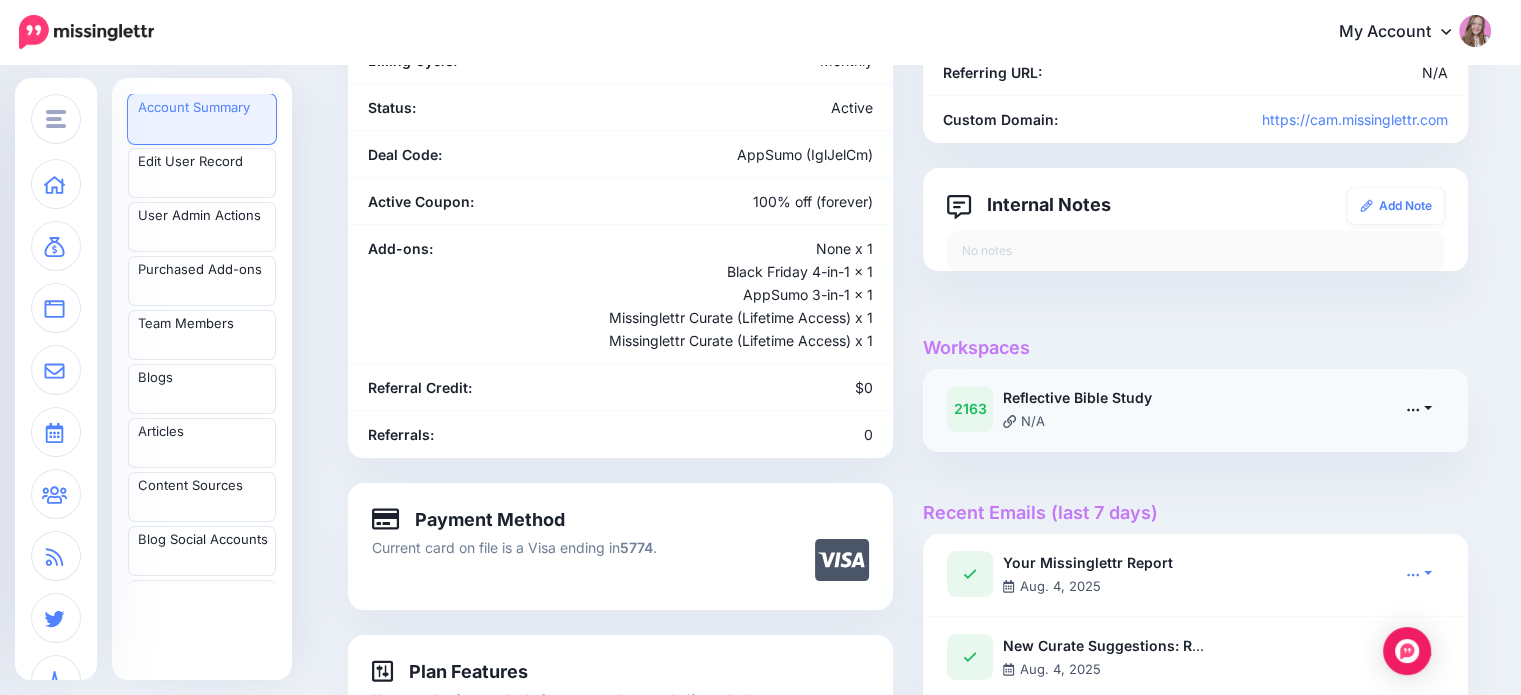 click at bounding box center (1419, 408) 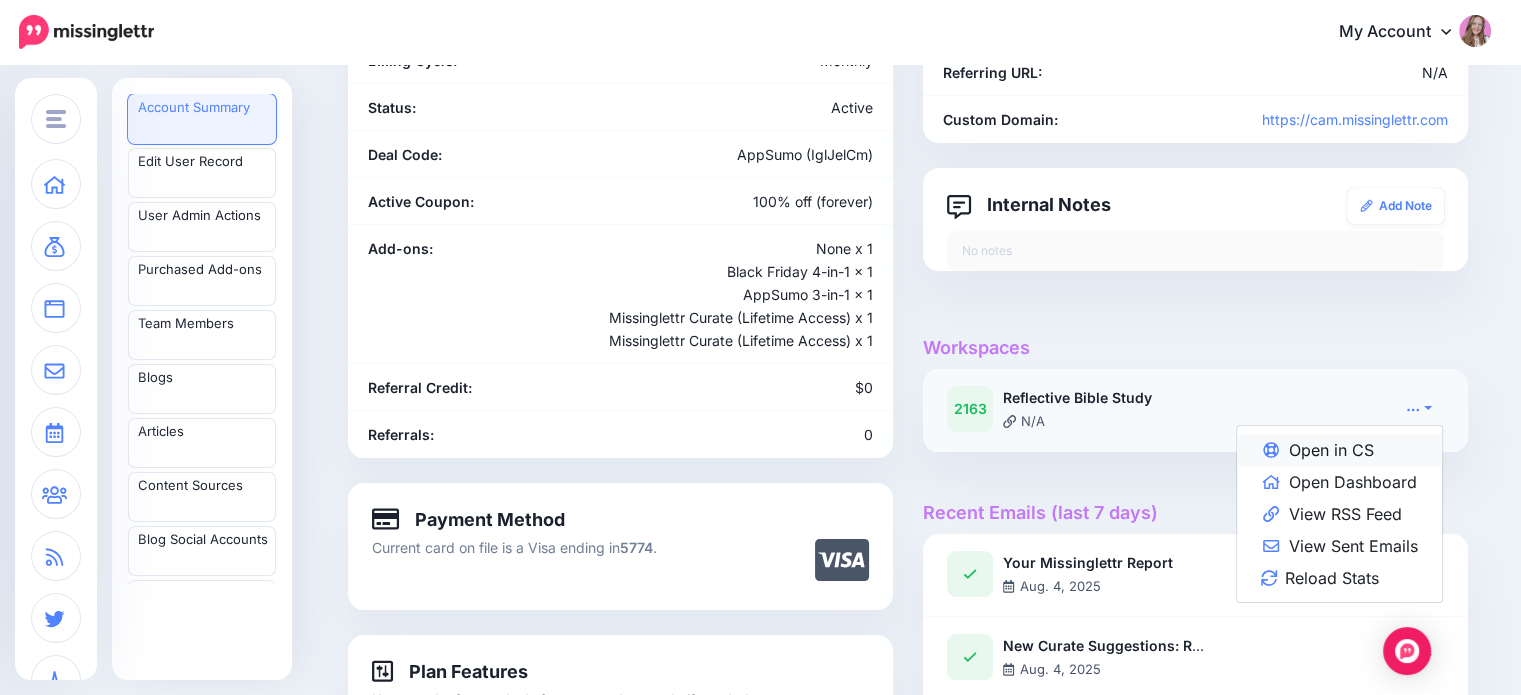 click on "Open in CS" at bounding box center (1339, 450) 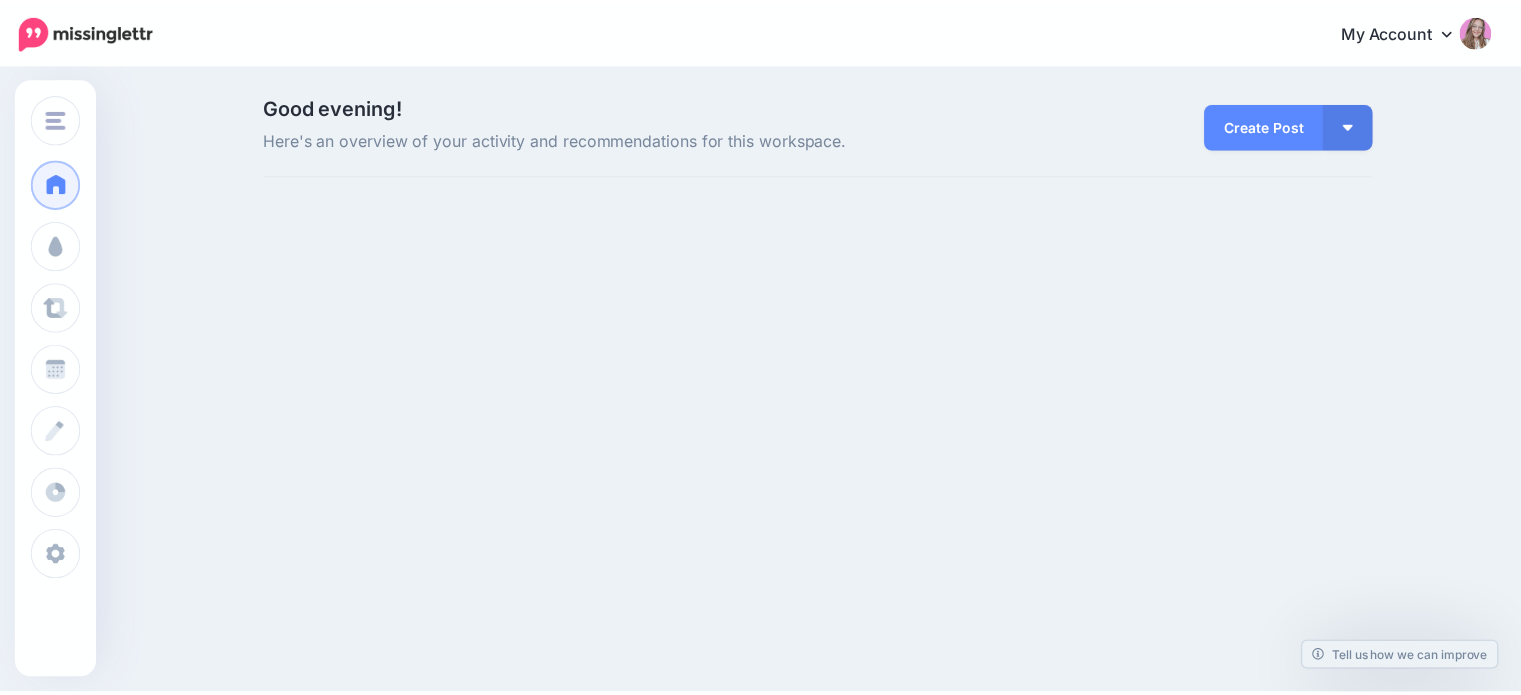 scroll, scrollTop: 0, scrollLeft: 0, axis: both 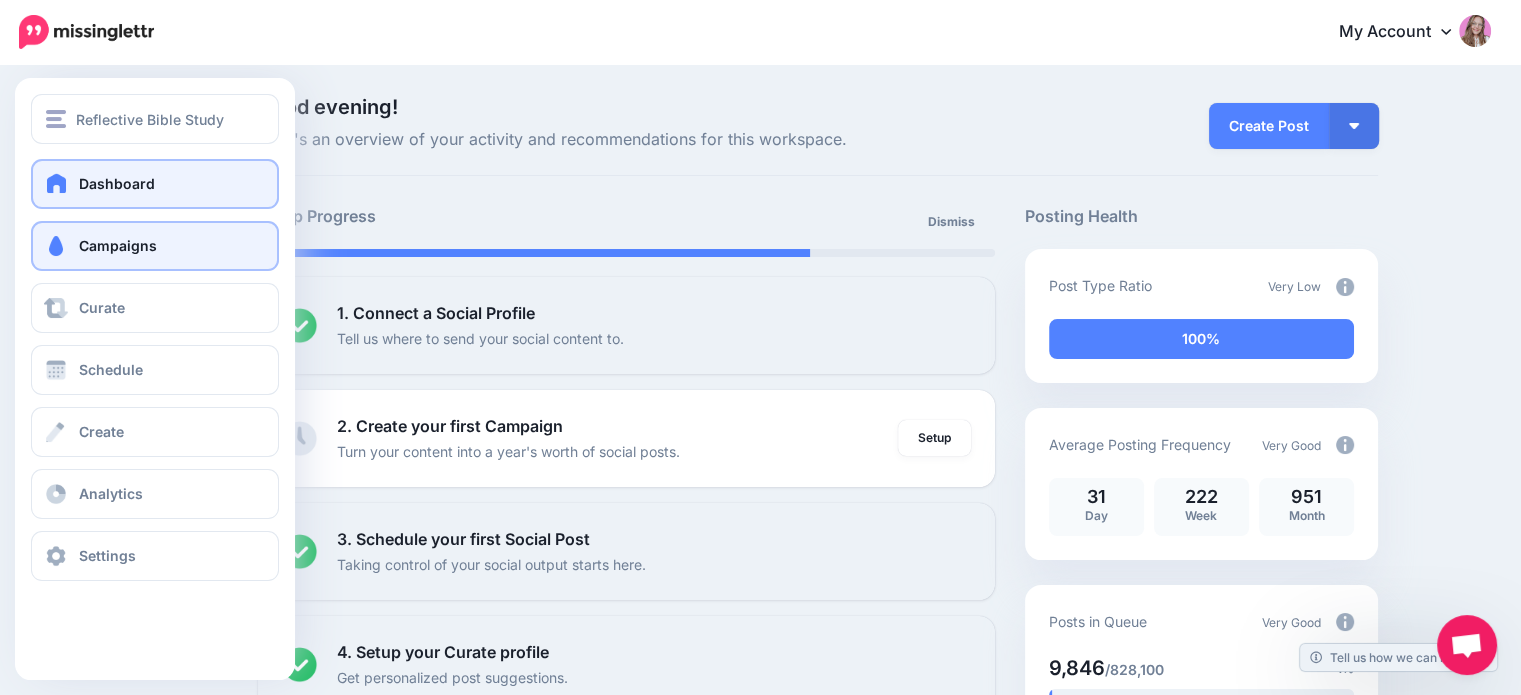 click on "Campaigns" at bounding box center (155, 246) 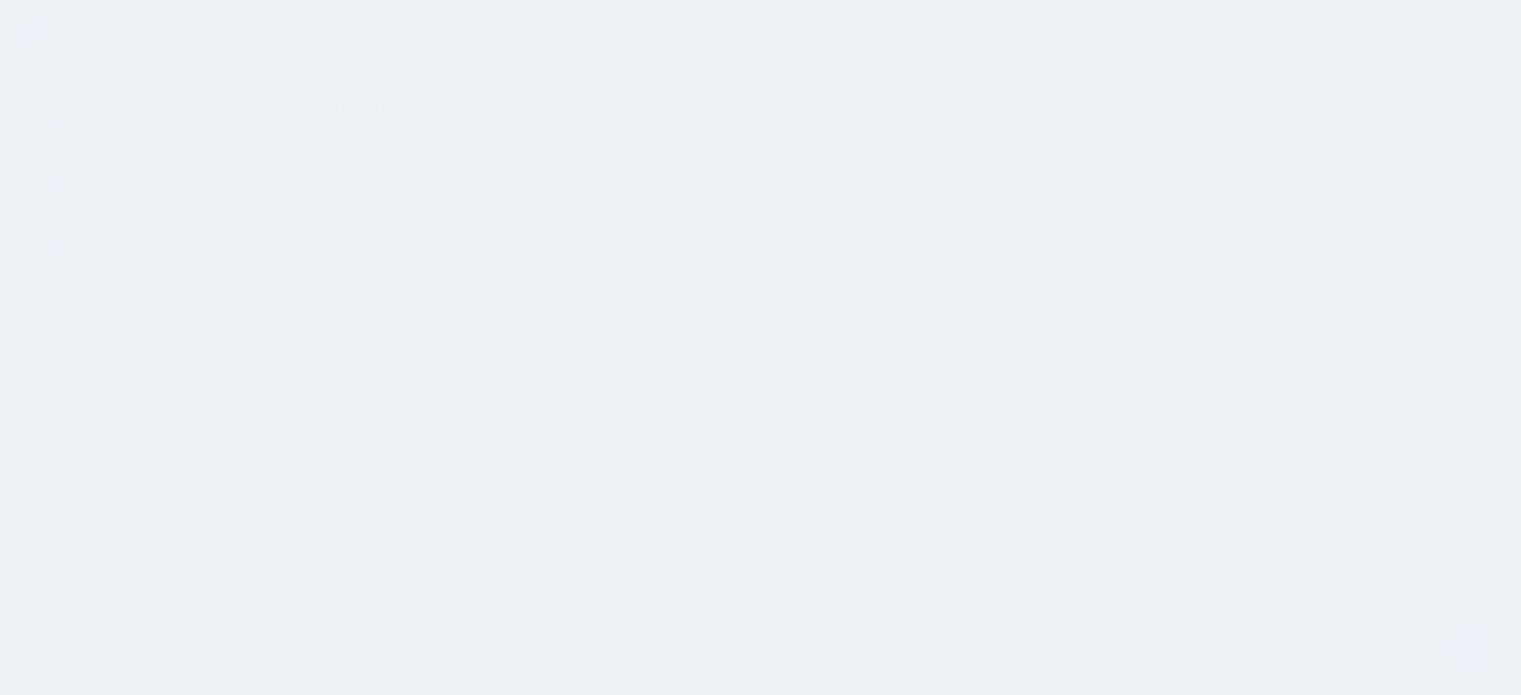 scroll, scrollTop: 0, scrollLeft: 0, axis: both 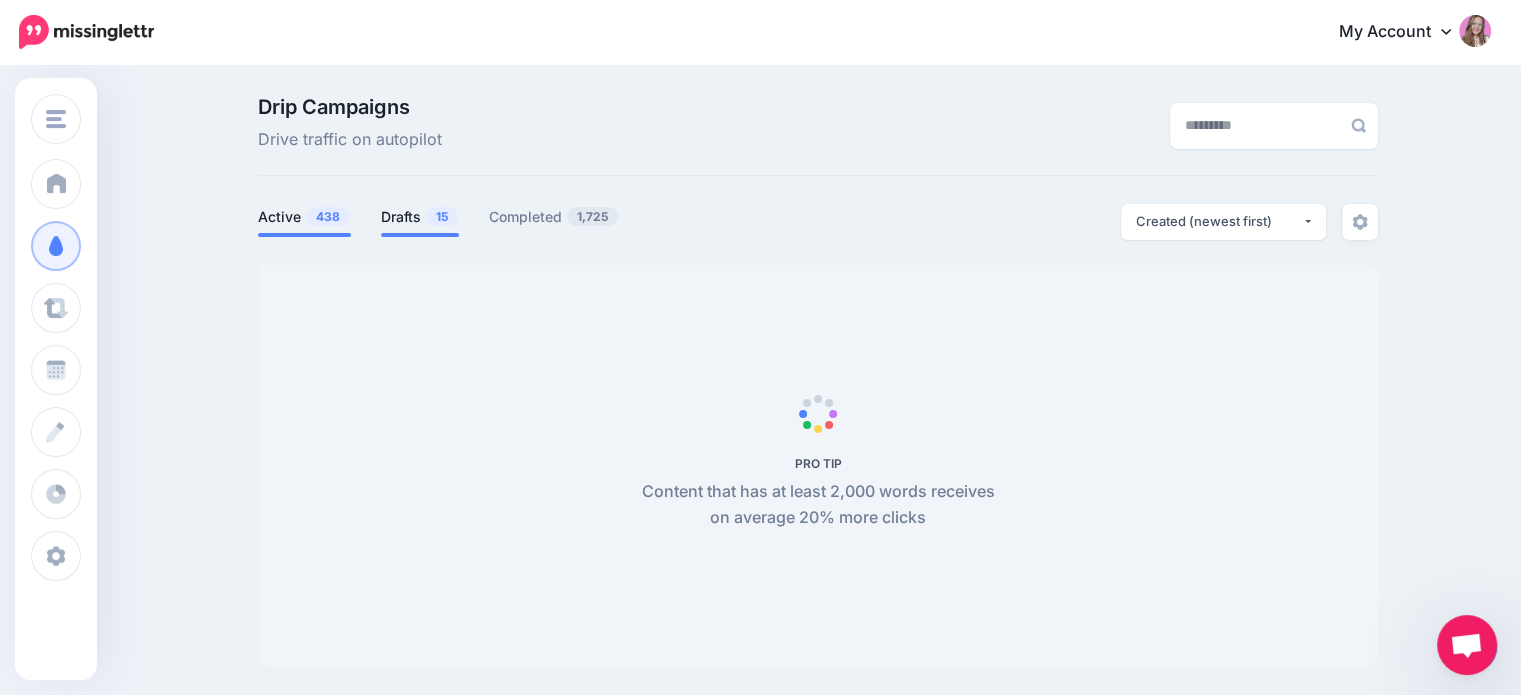 click on "Drafts  15" at bounding box center (420, 217) 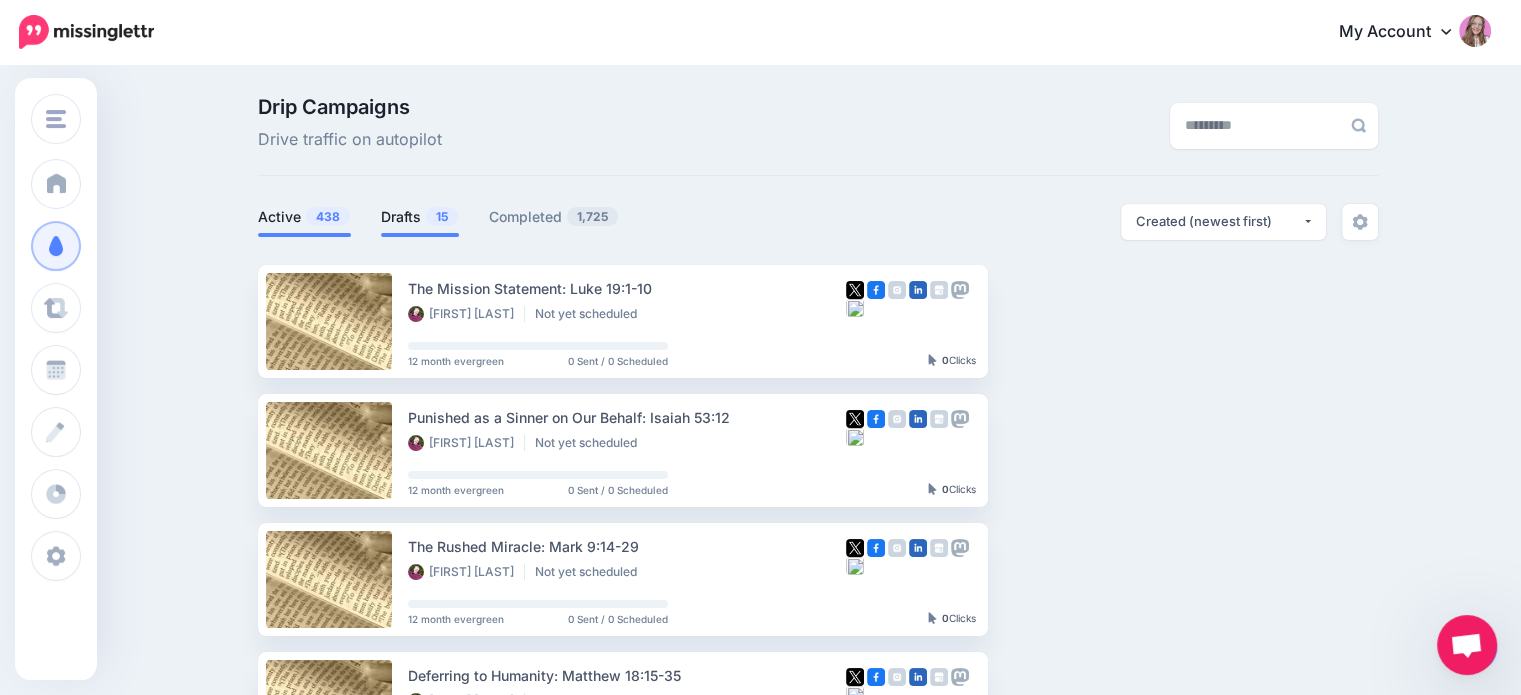 click on "438" at bounding box center [328, 216] 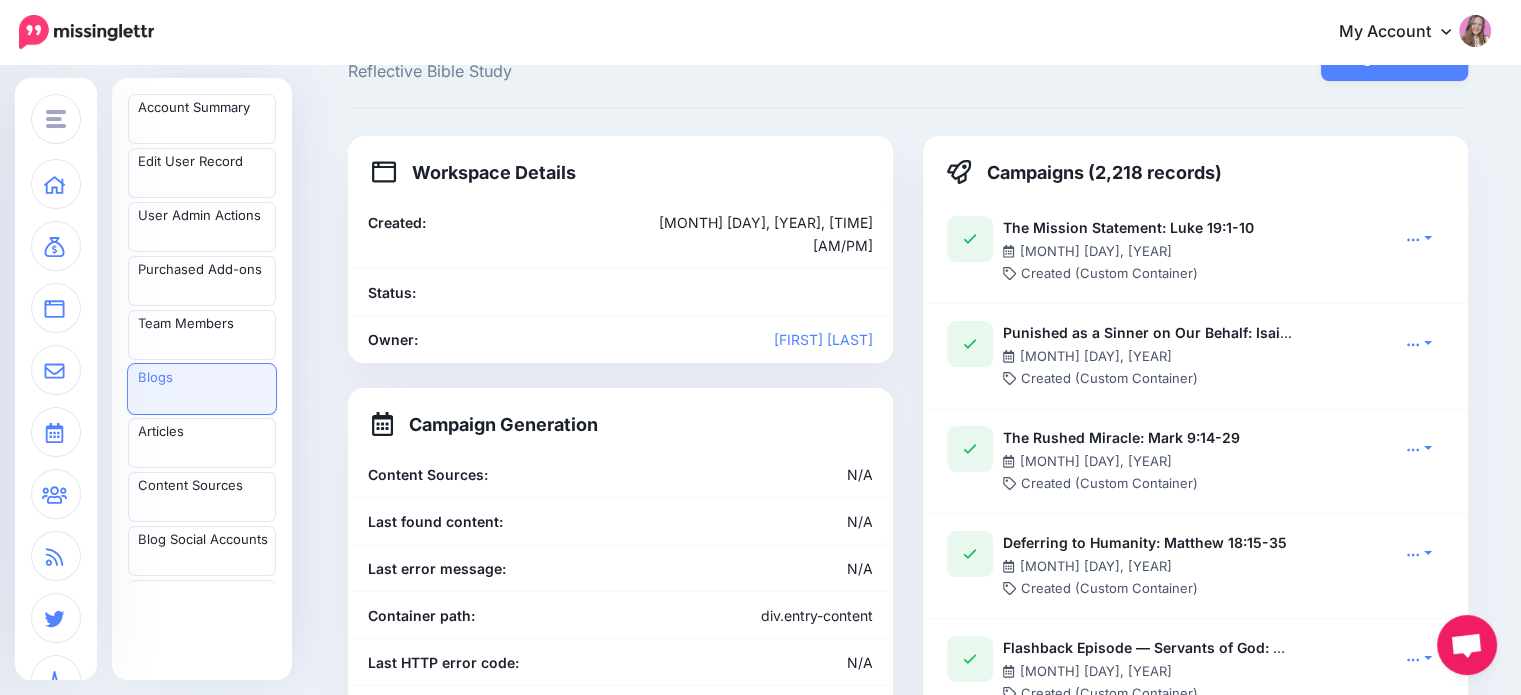 scroll, scrollTop: 0, scrollLeft: 0, axis: both 